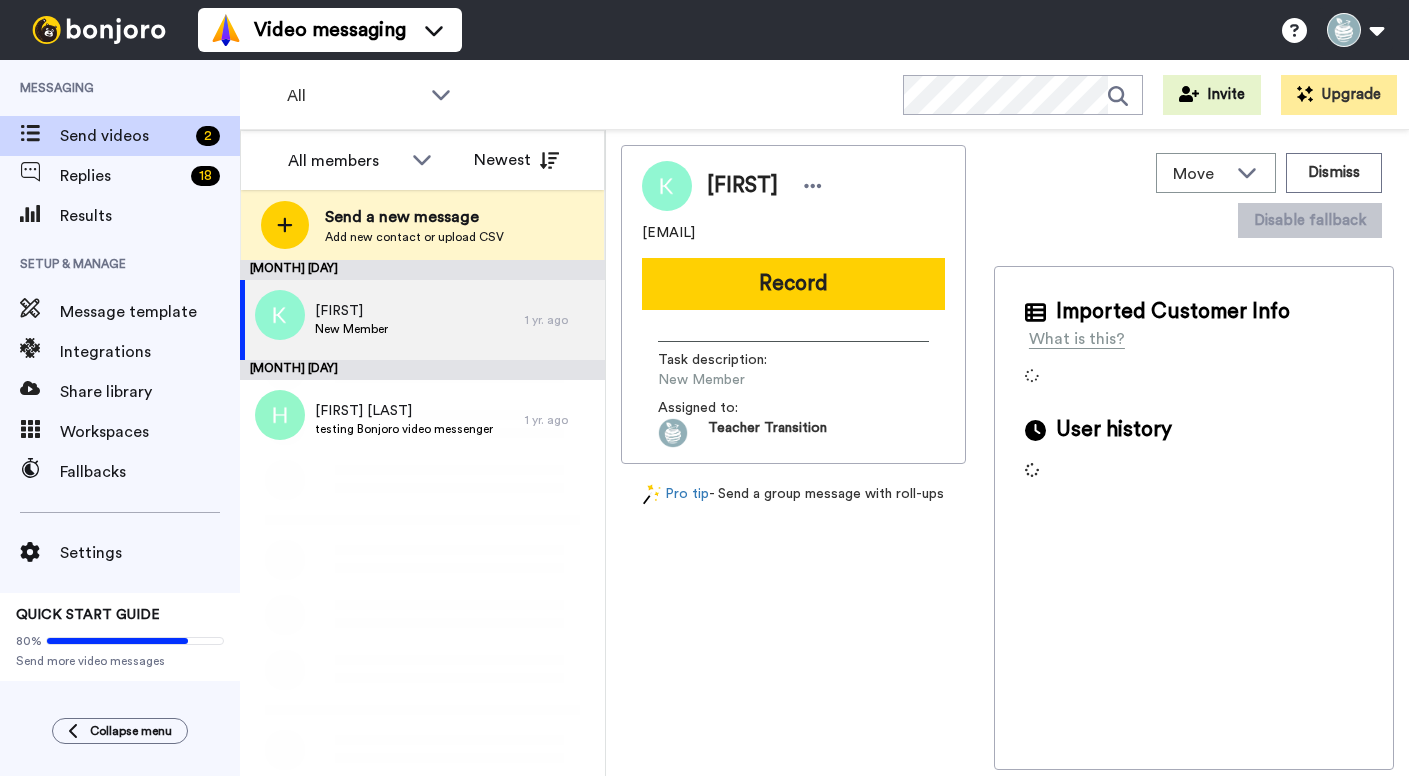 scroll, scrollTop: 0, scrollLeft: 0, axis: both 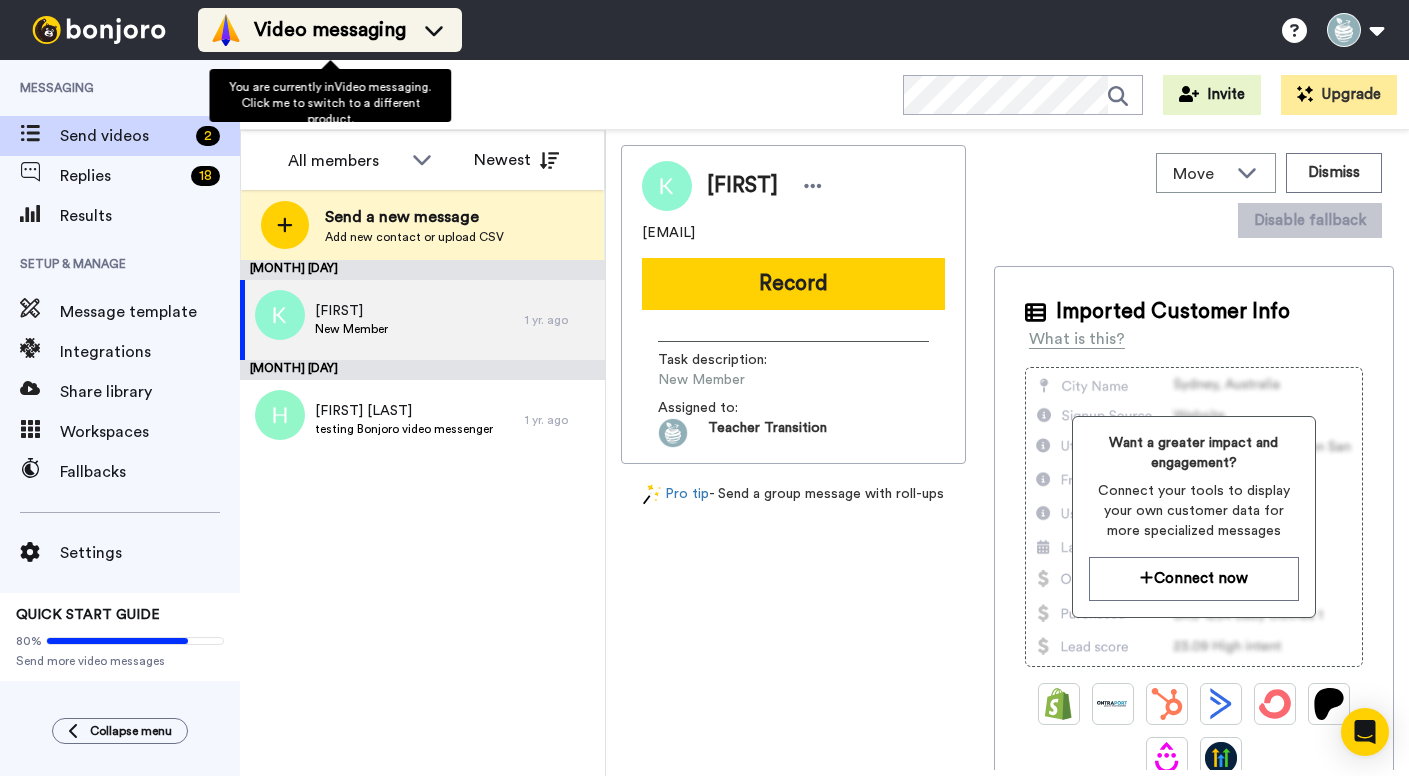click 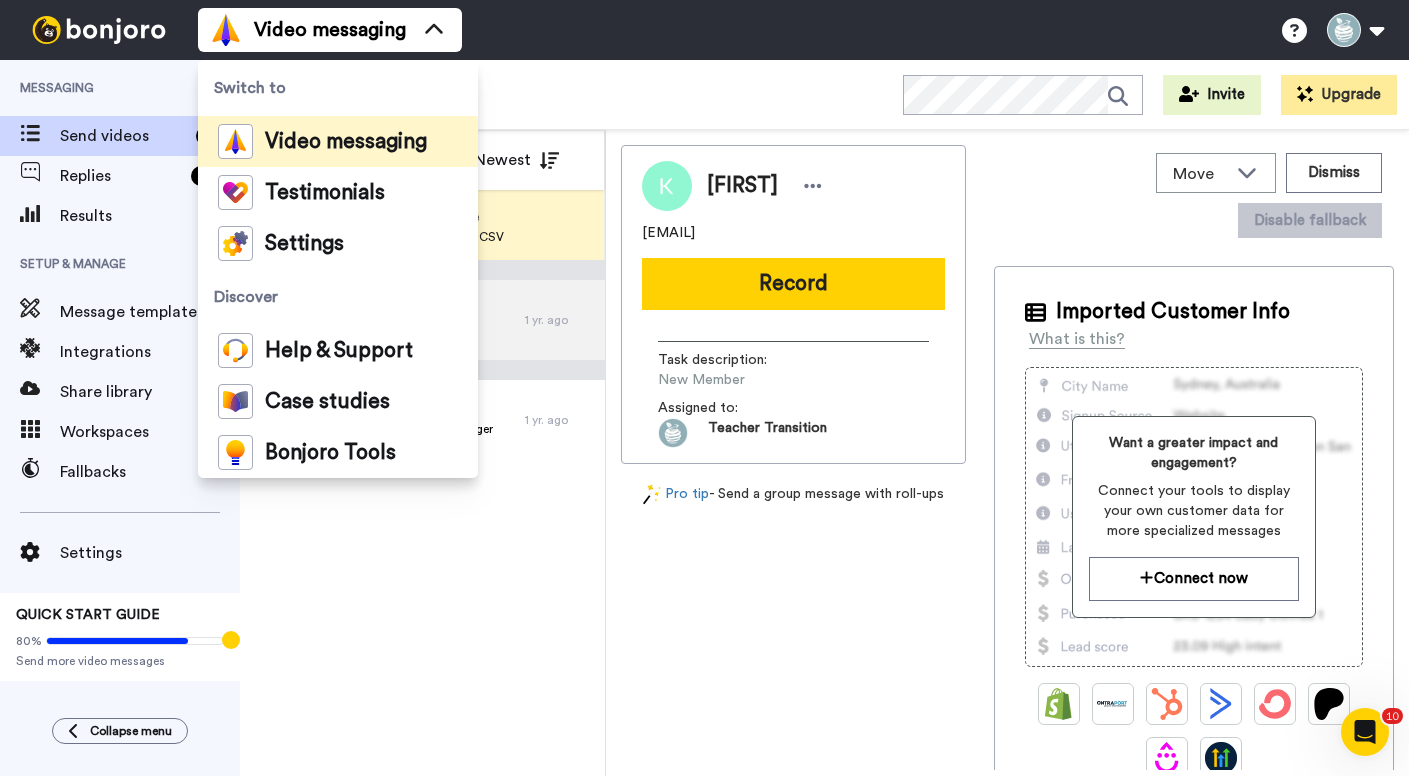 scroll, scrollTop: 0, scrollLeft: 0, axis: both 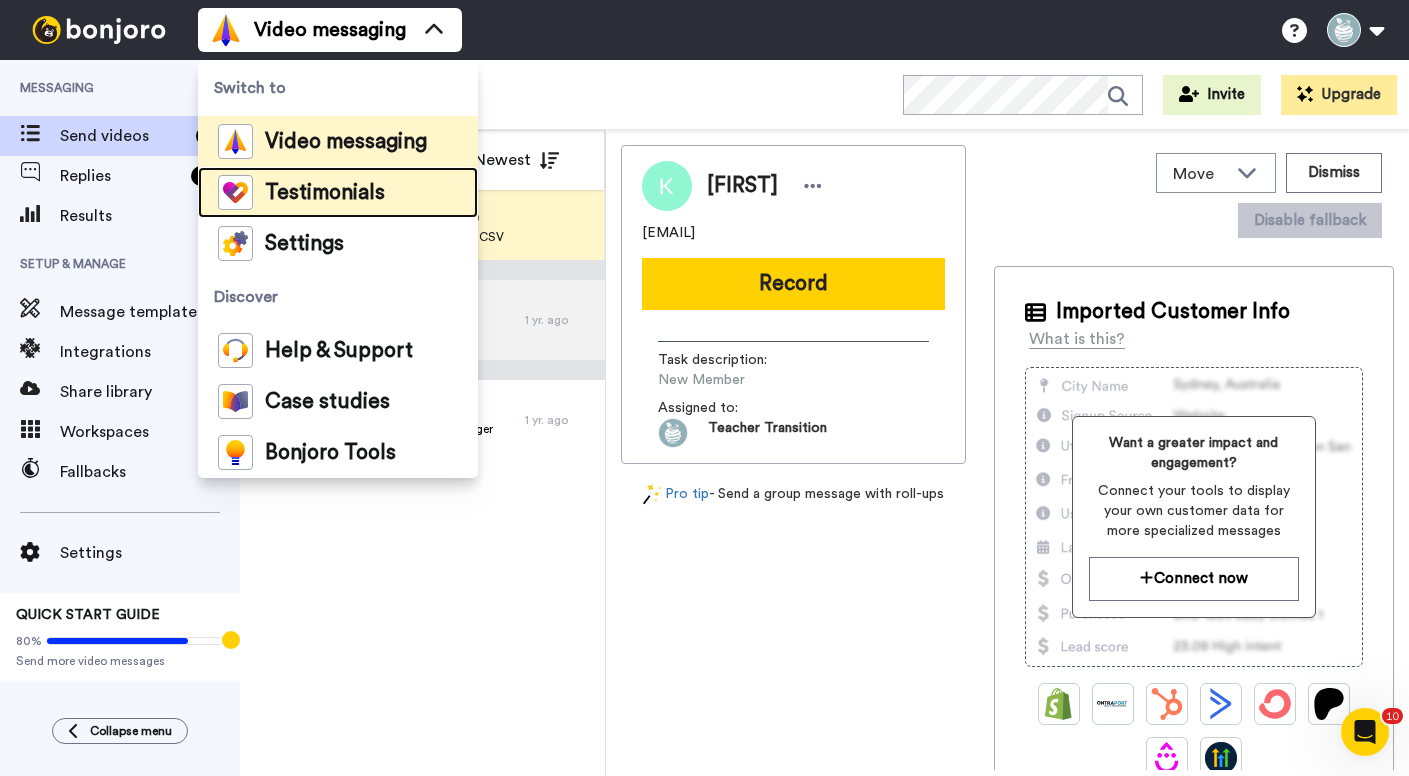click on "Testimonials" at bounding box center (325, 193) 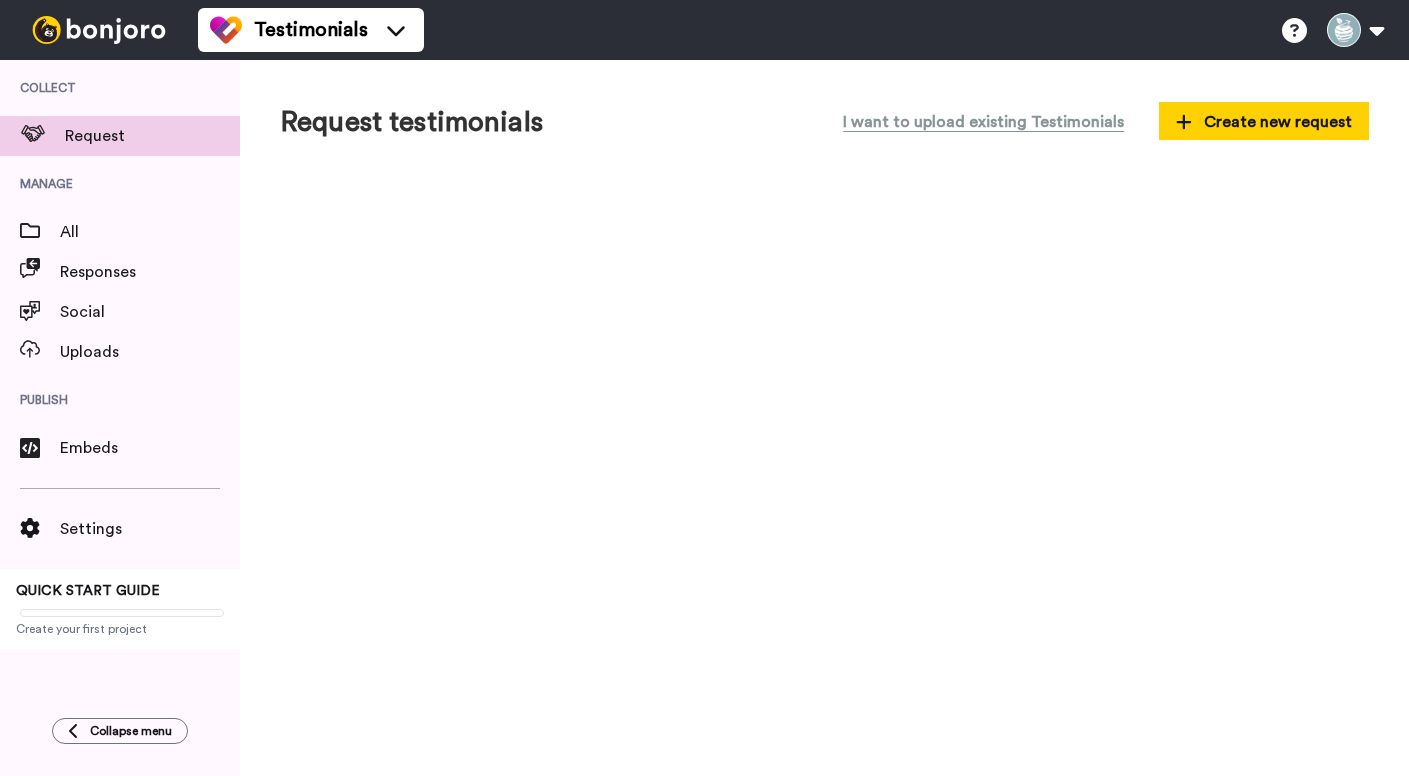 scroll, scrollTop: 0, scrollLeft: 0, axis: both 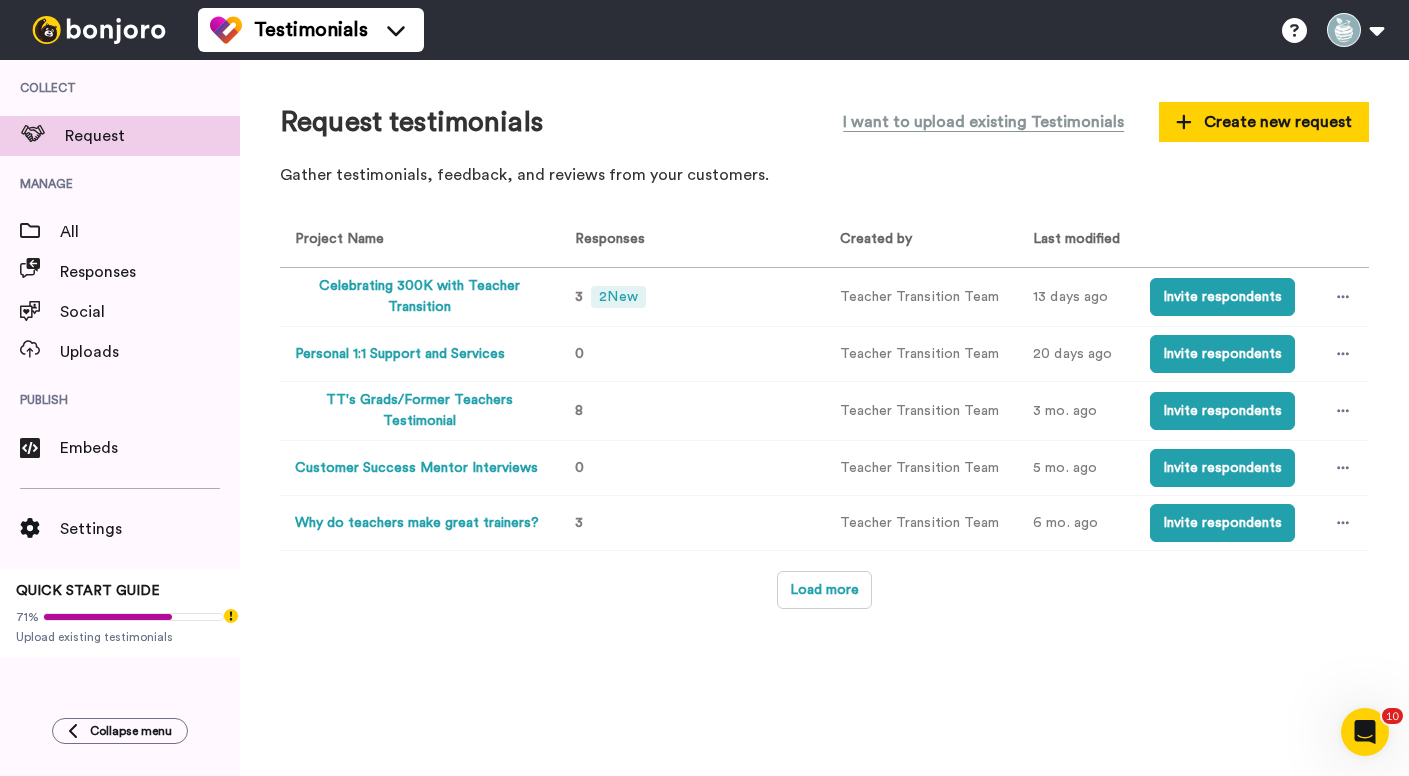 click on "Celebrating 300K with Teacher Transition" at bounding box center [419, 297] 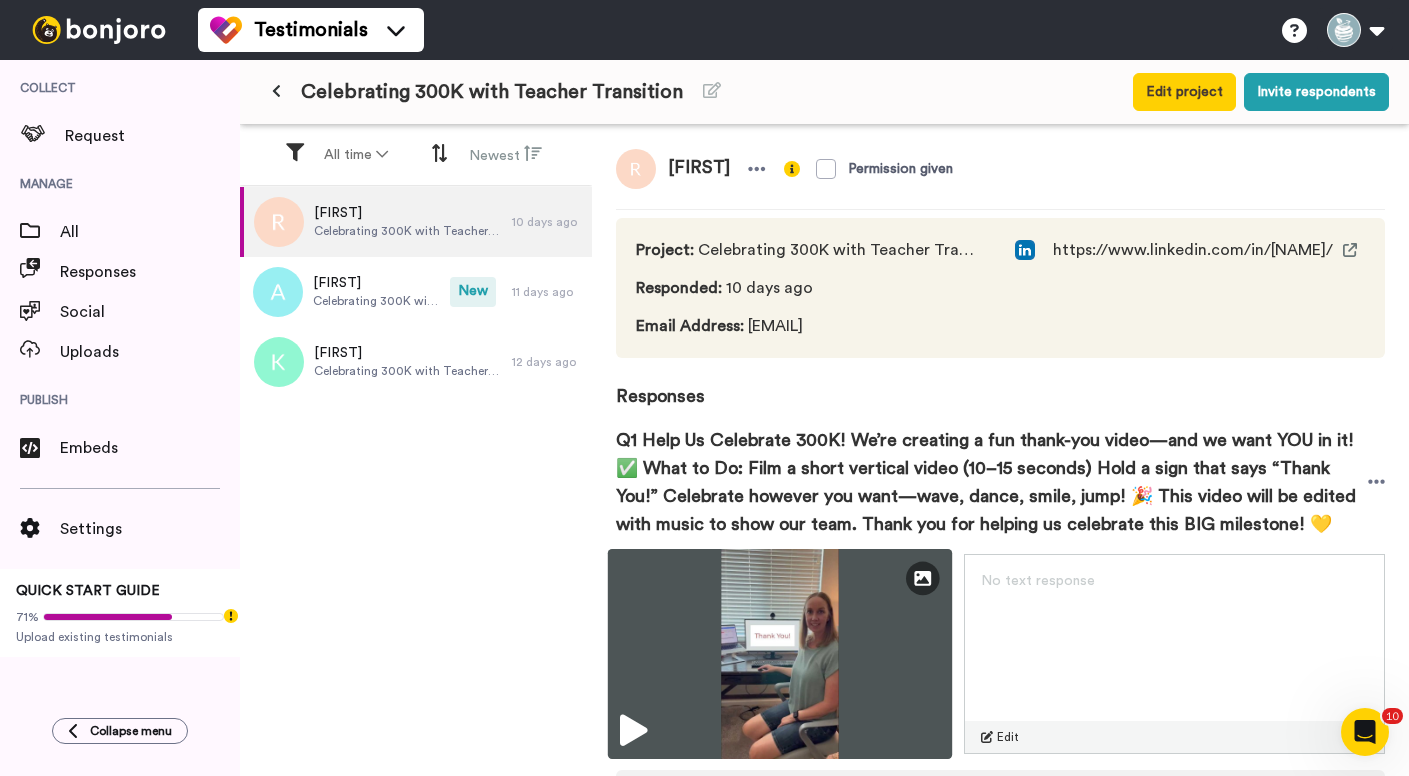 scroll, scrollTop: 70, scrollLeft: 0, axis: vertical 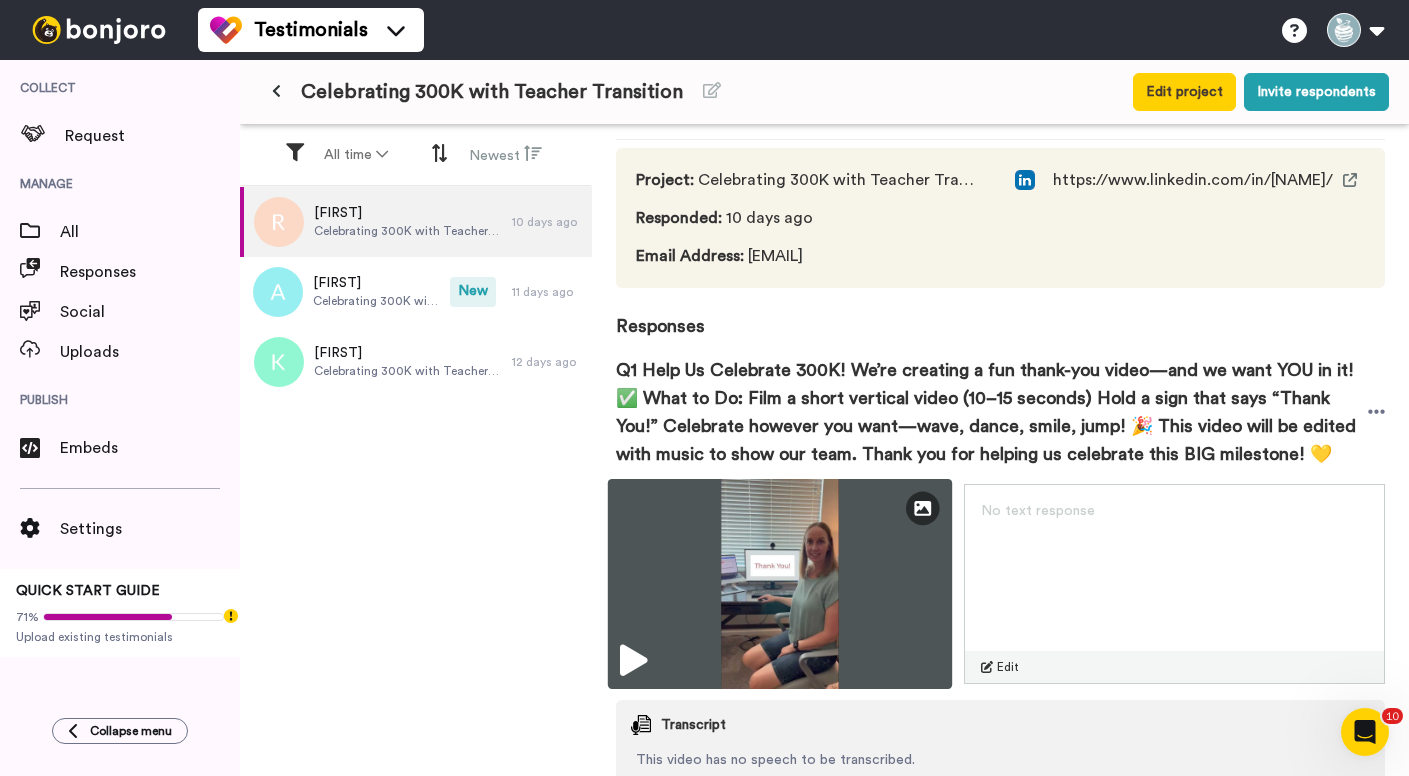 click at bounding box center (780, 584) 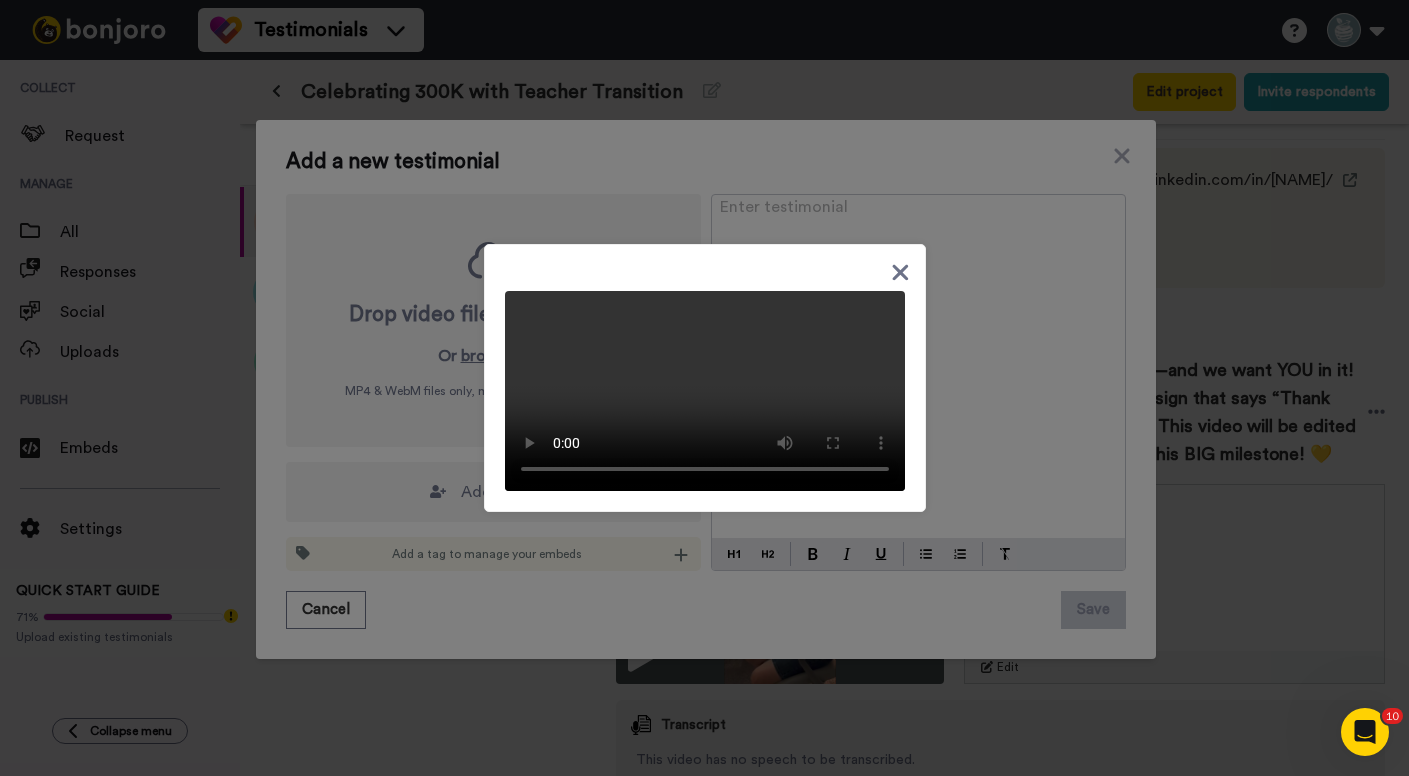 click 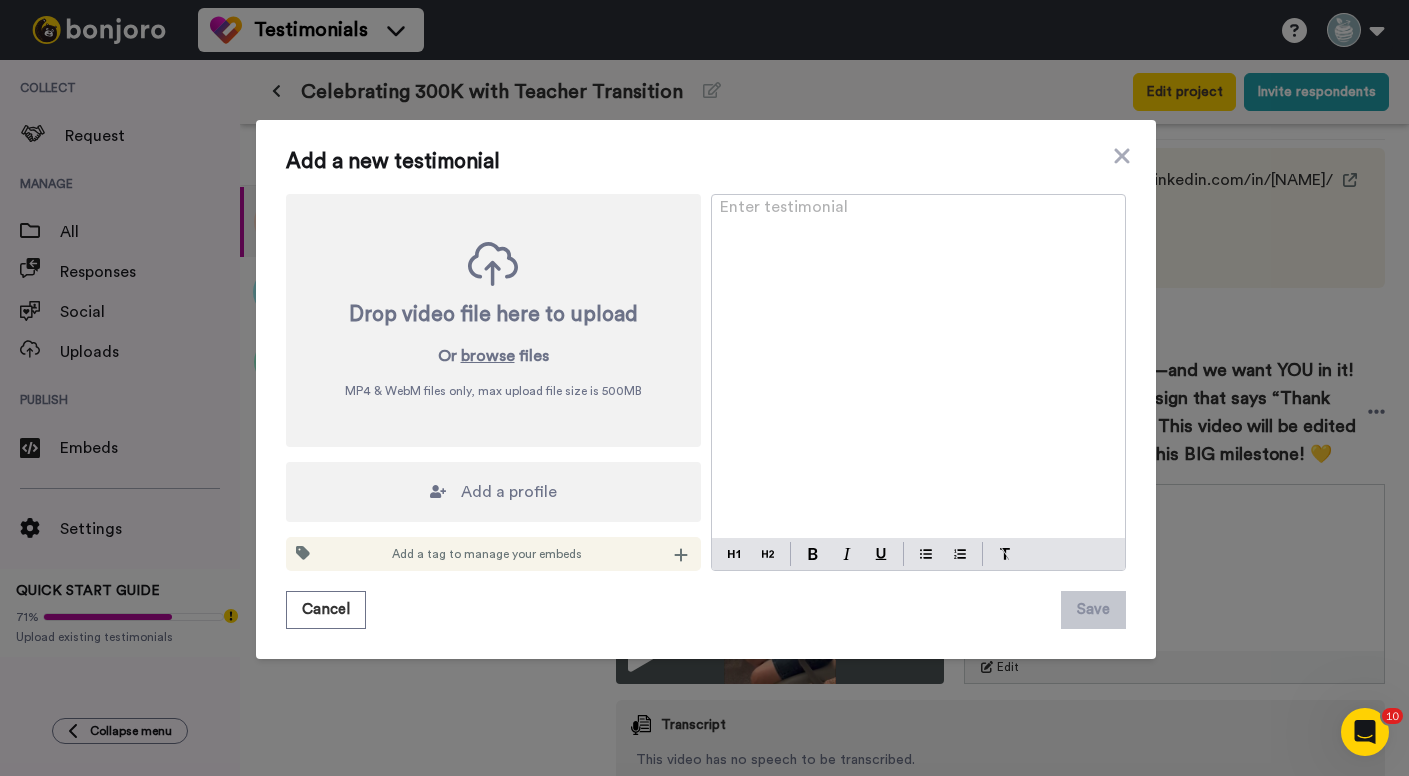 click on "Add a new testimonial Drop video file here to upload Or   browse   files MP4 & WebM files only, max upload file size is   500 MB Add a profile Add a tag to manage your embeds Enter testimonial ﻿ Cancel Save" at bounding box center (706, 389) 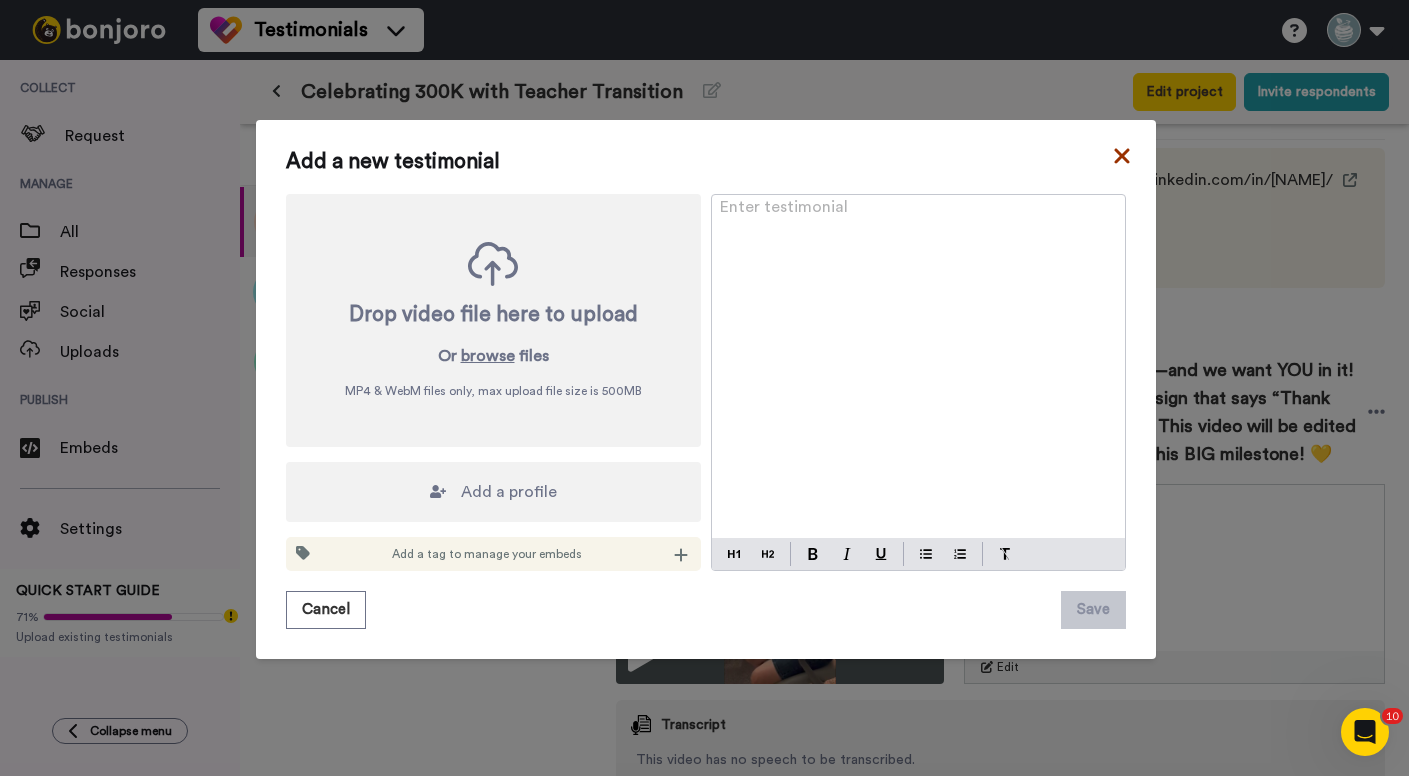 click 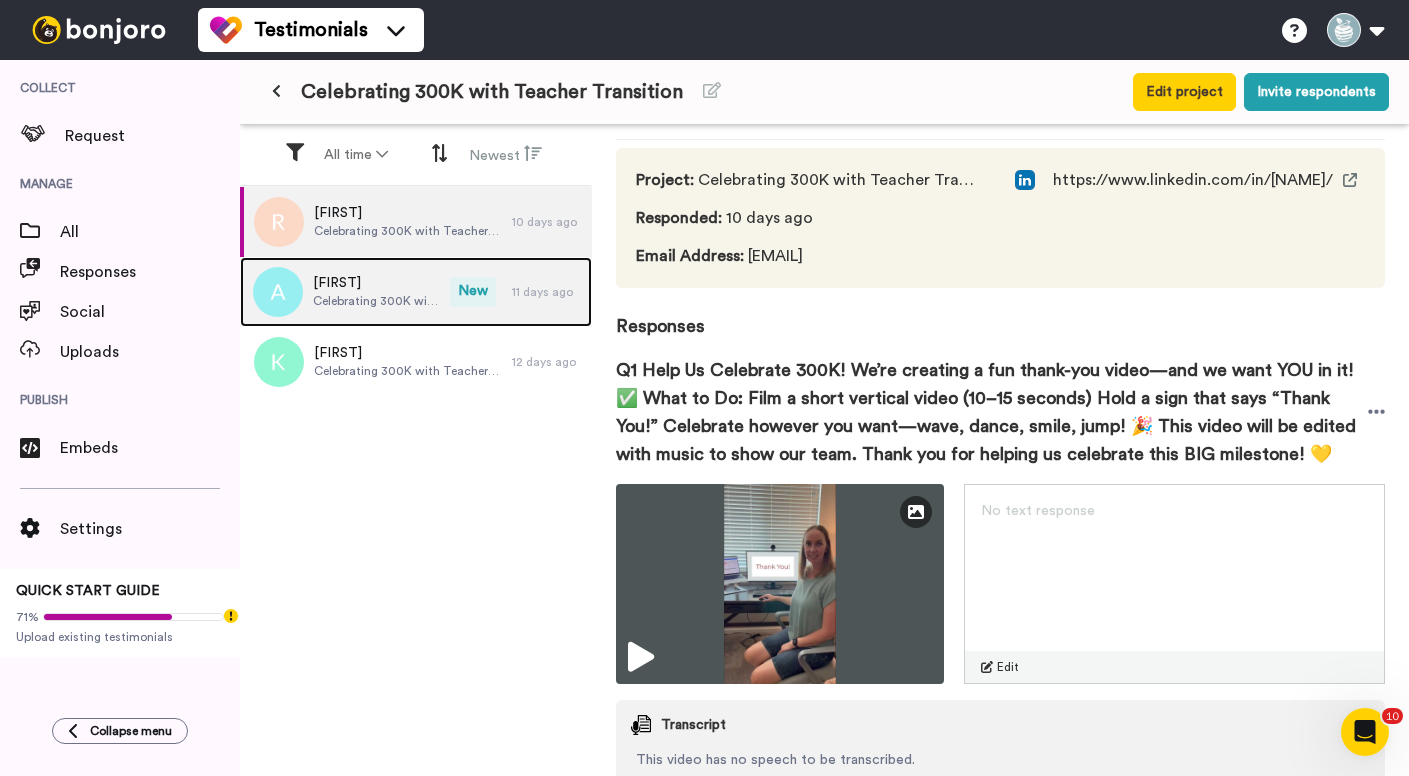 click on "[PERSON]" at bounding box center (376, 283) 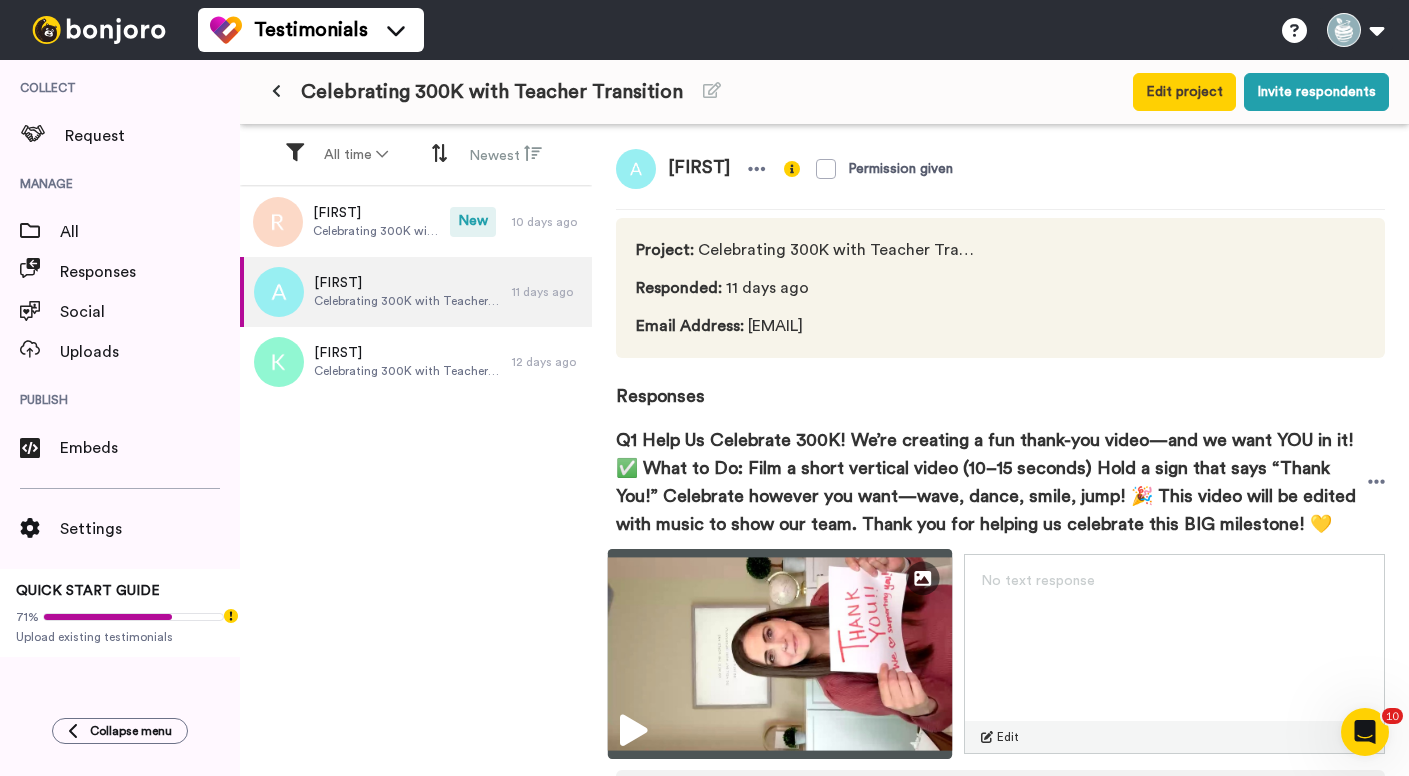 click at bounding box center (780, 654) 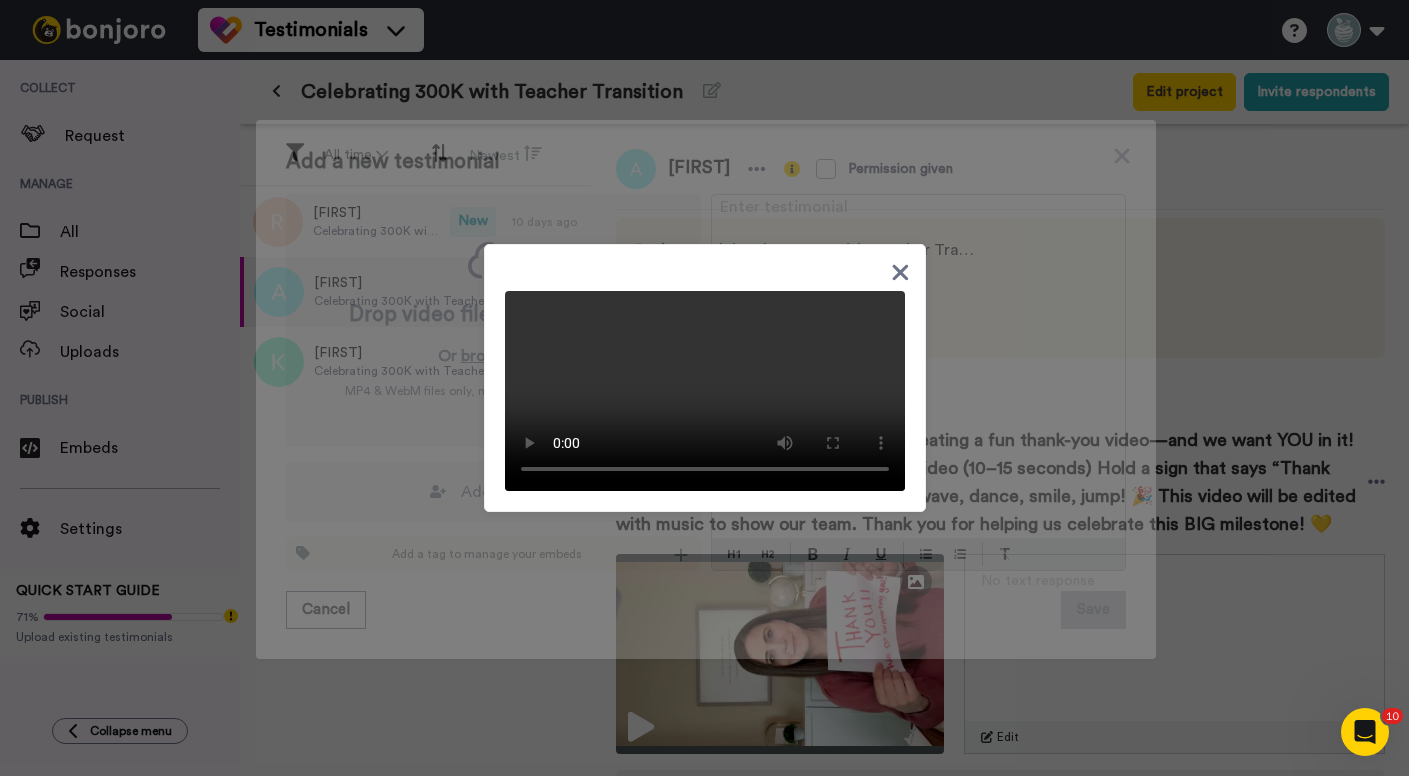 click at bounding box center [704, 388] 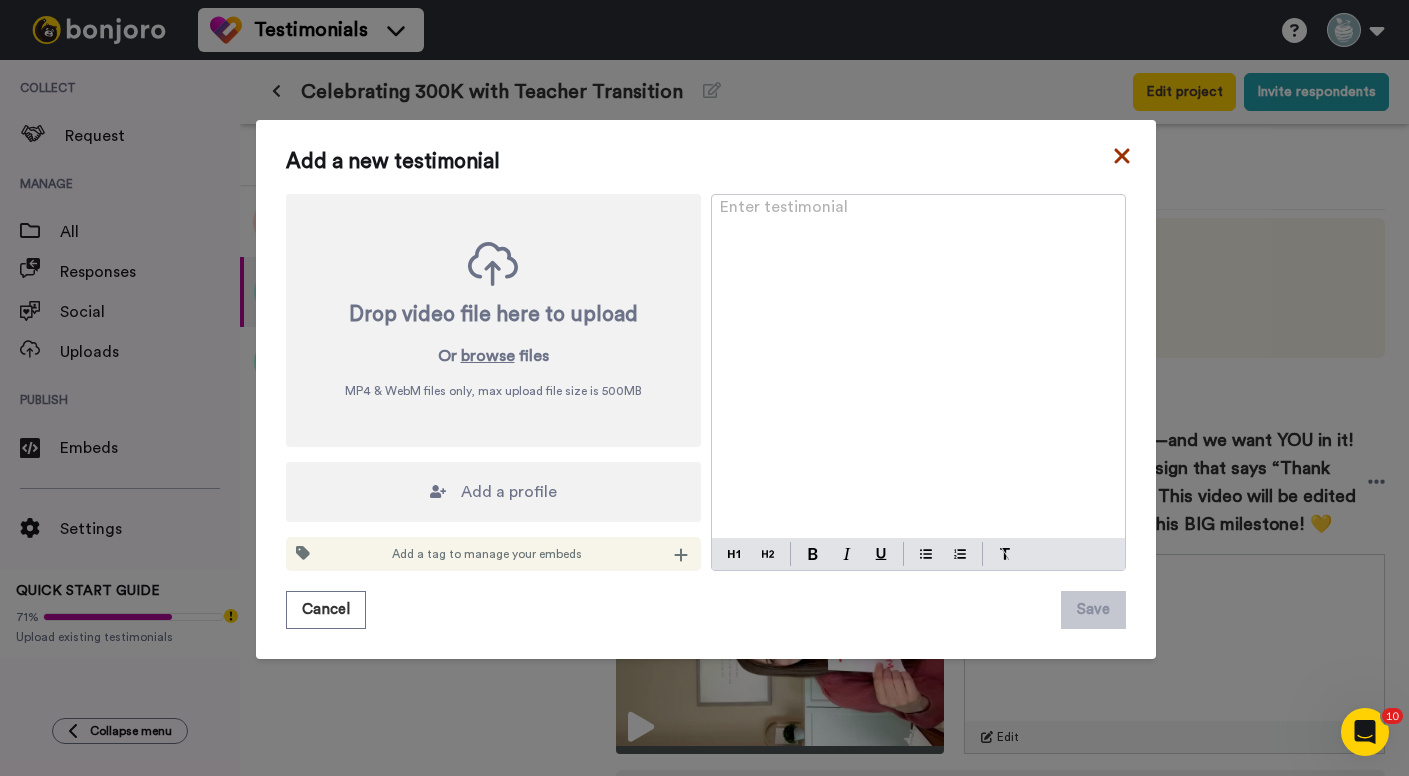 click 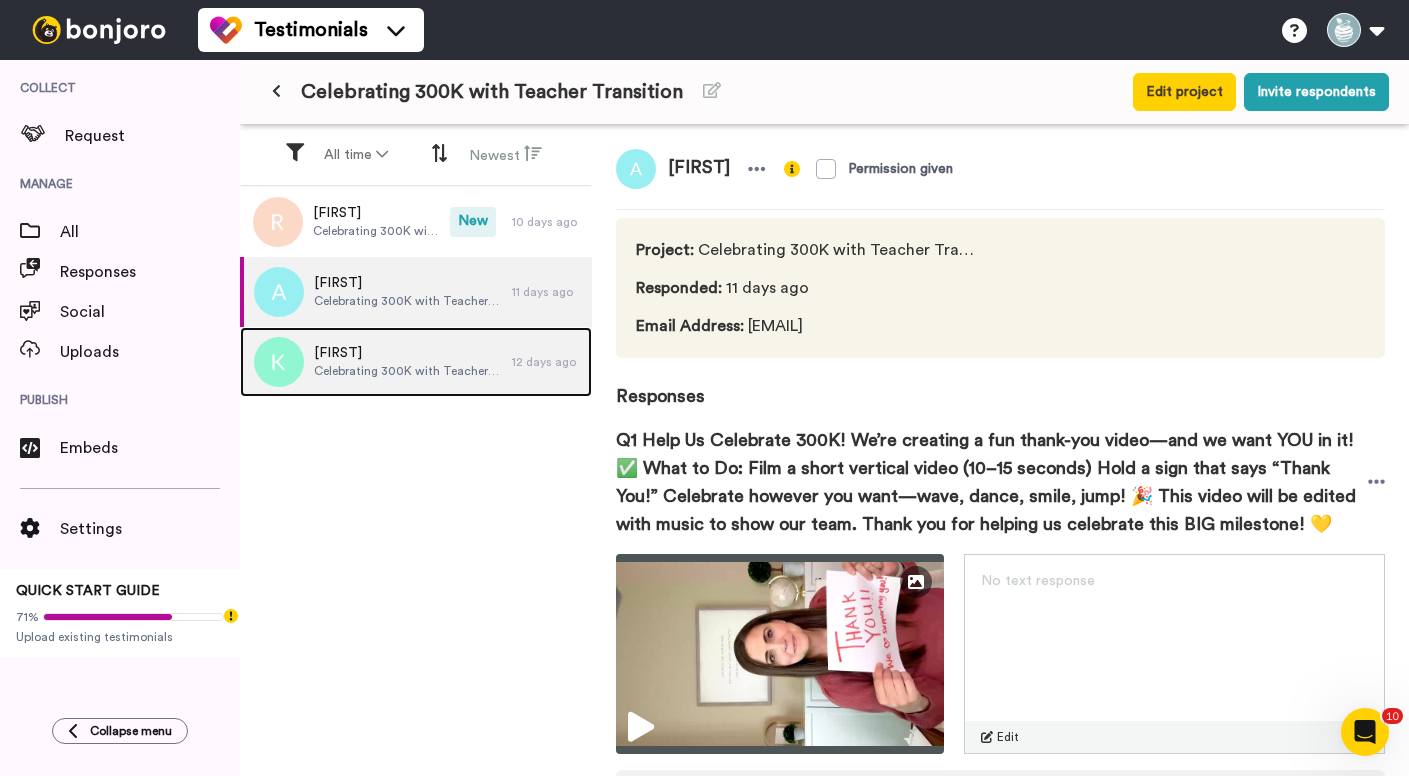 click on "Celebrating 300K with Teacher Transition" at bounding box center [408, 371] 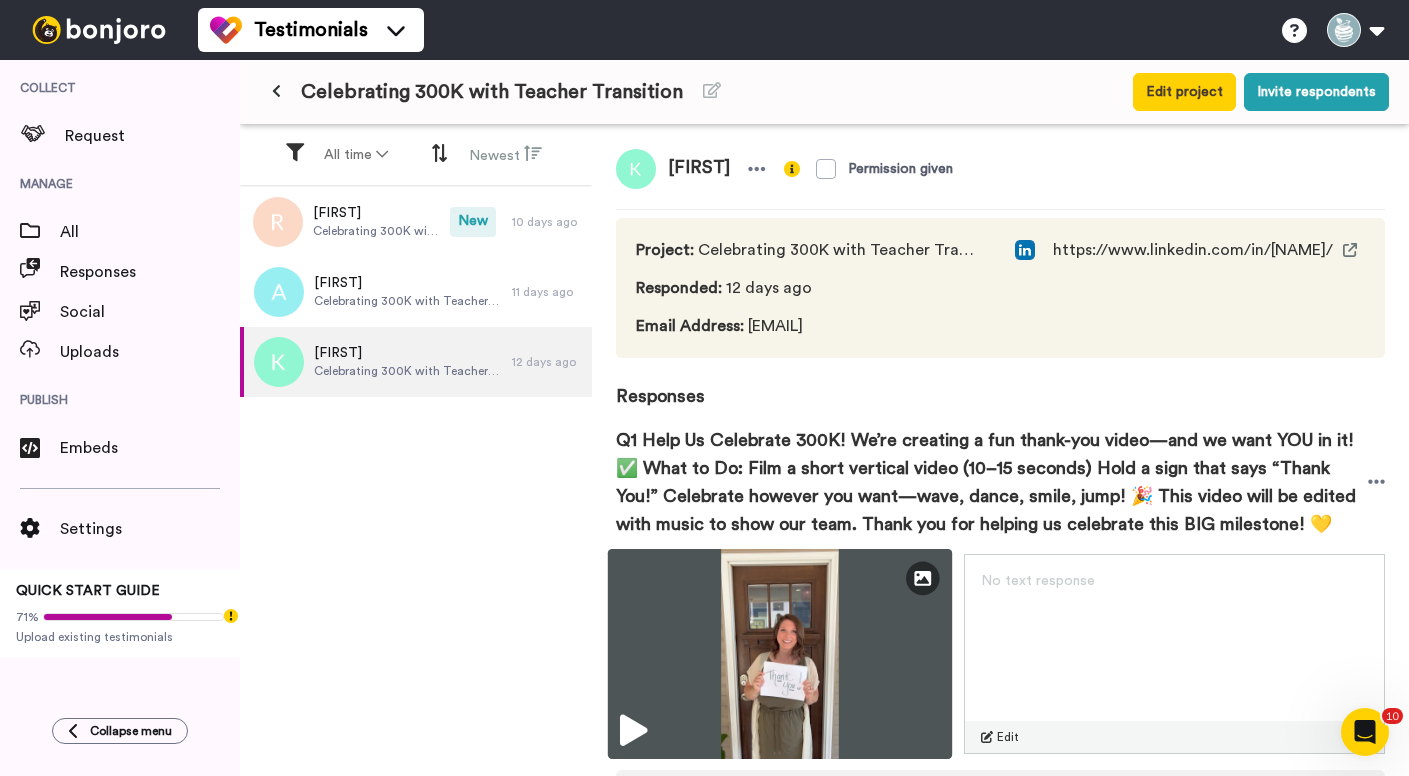 click at bounding box center (780, 654) 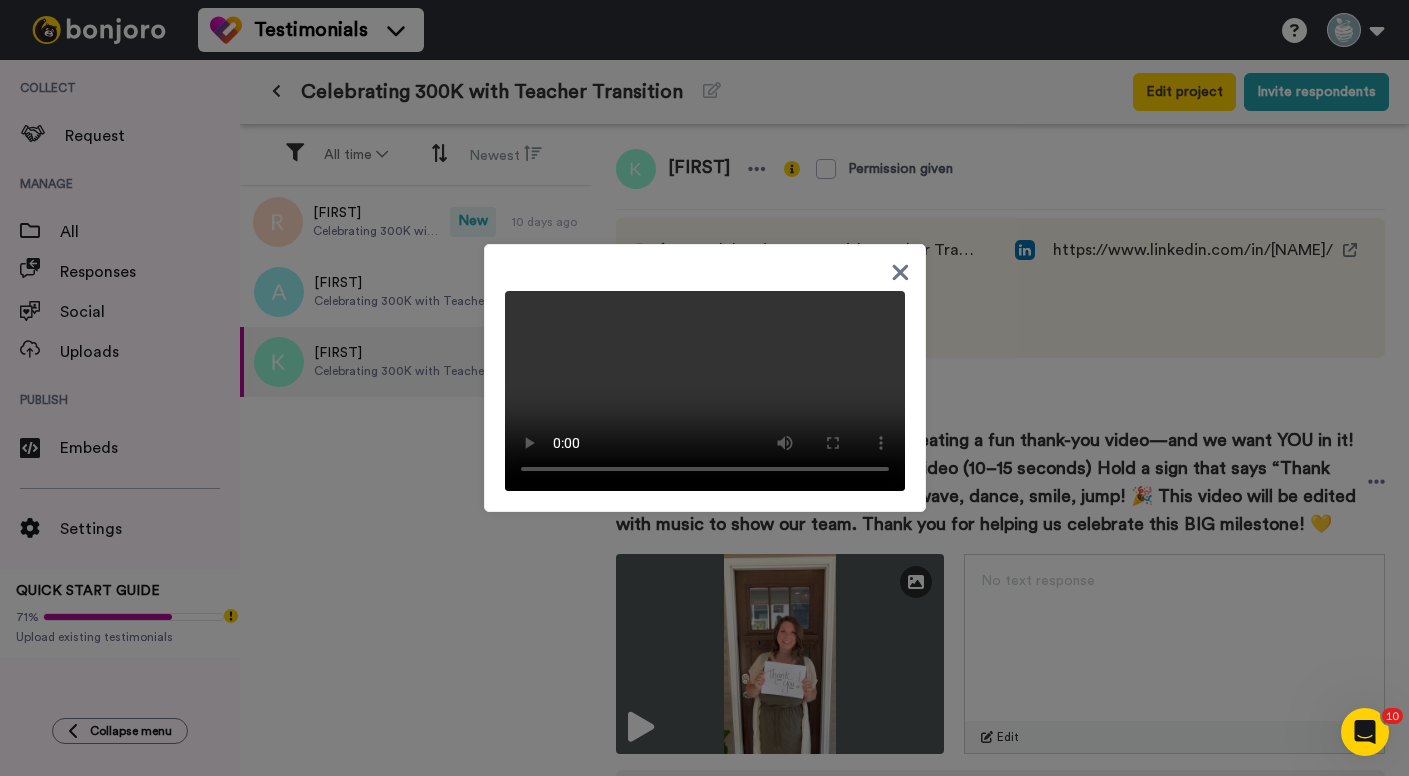 click at bounding box center [705, 391] 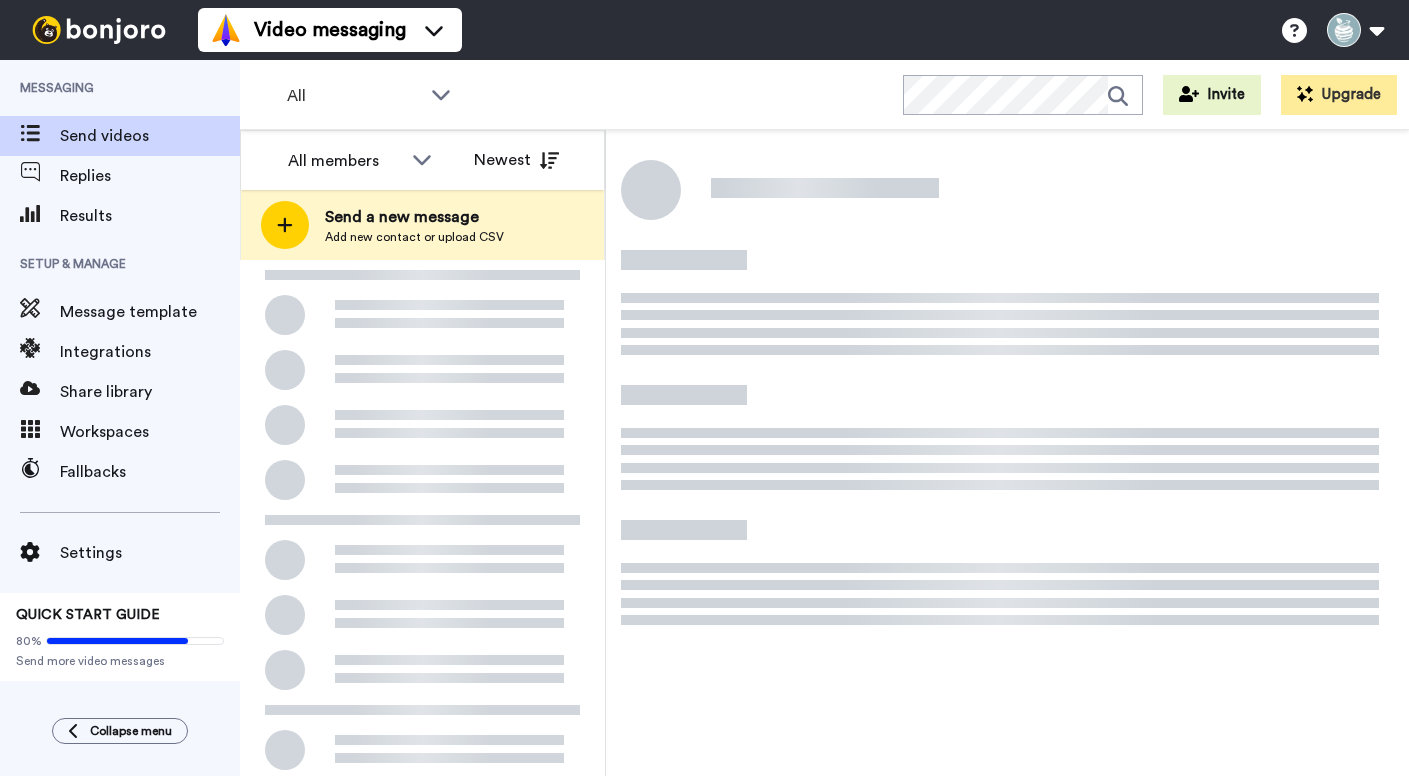 scroll, scrollTop: 0, scrollLeft: 0, axis: both 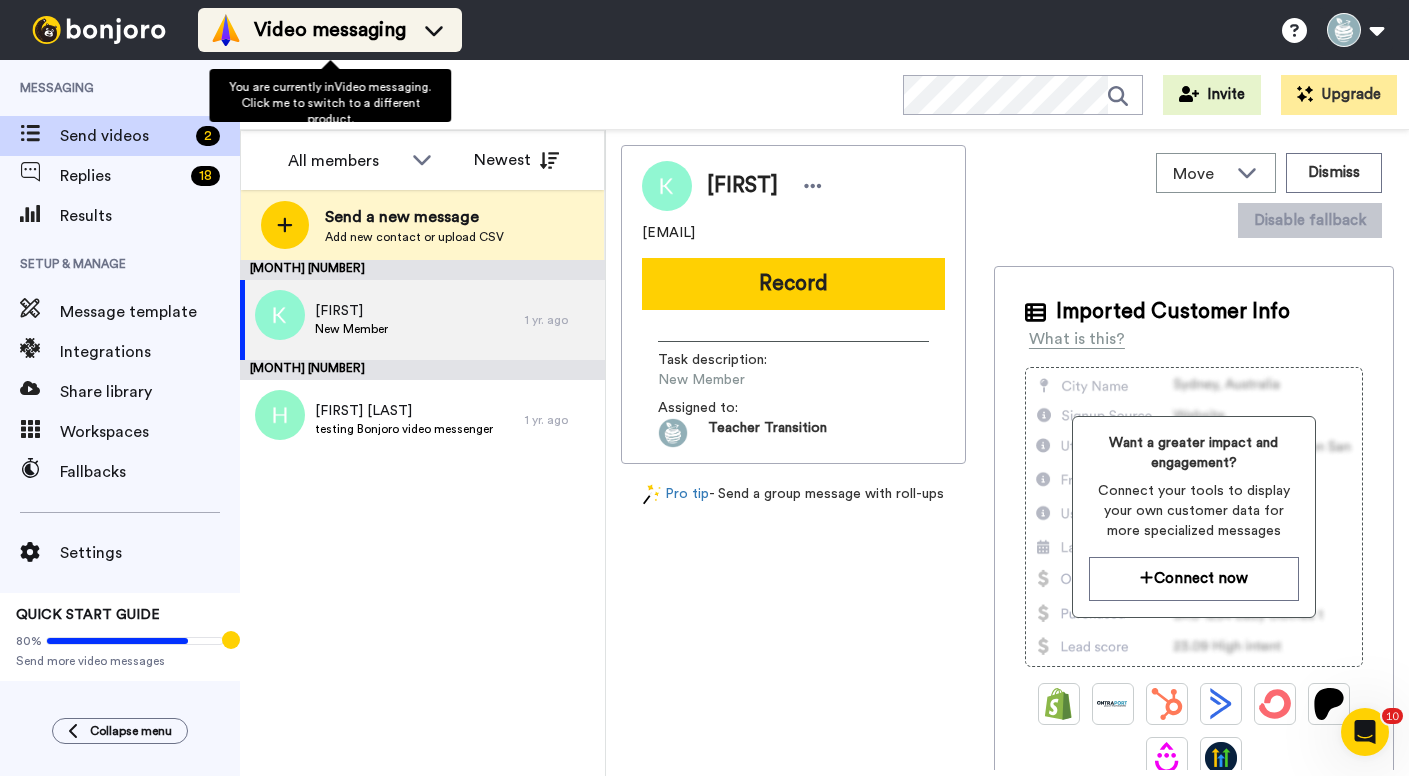 click 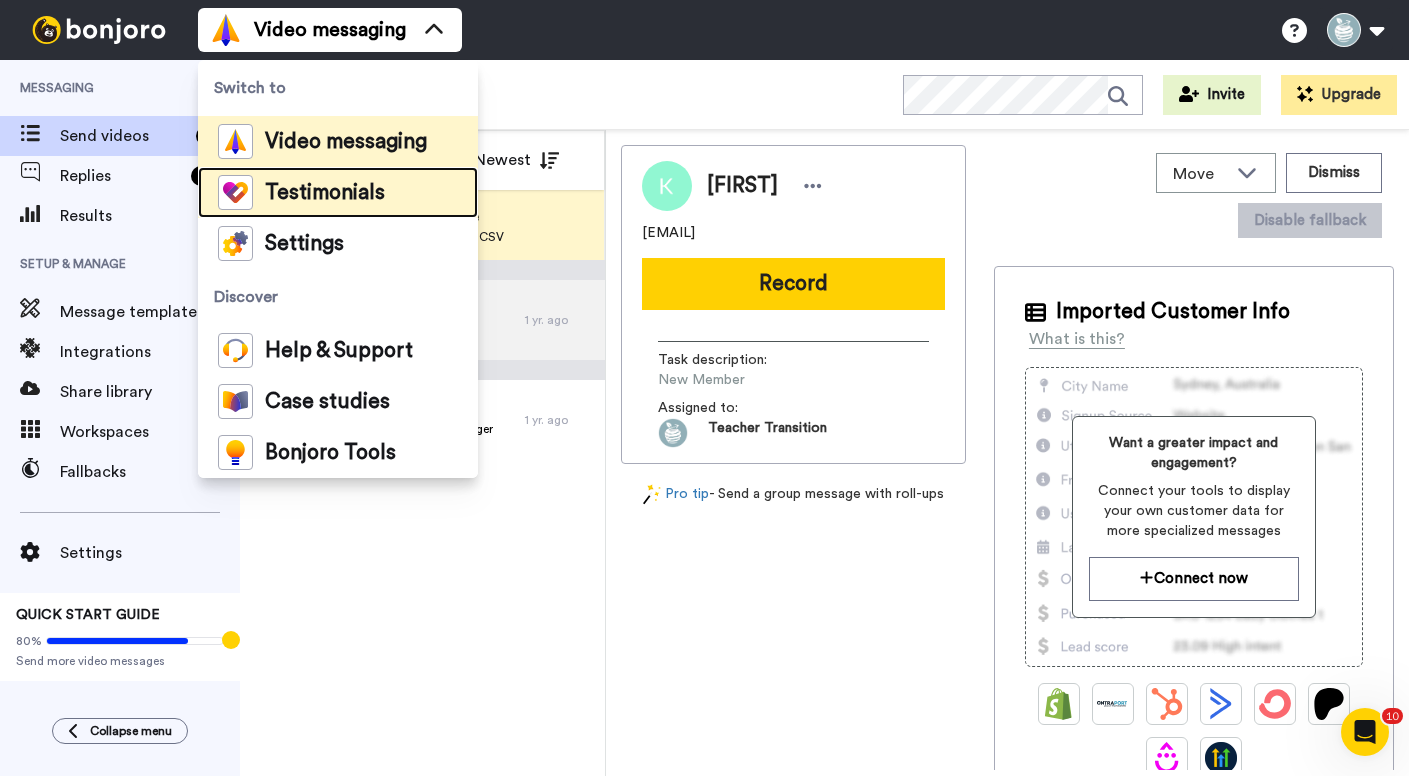 click on "Testimonials" at bounding box center [301, 192] 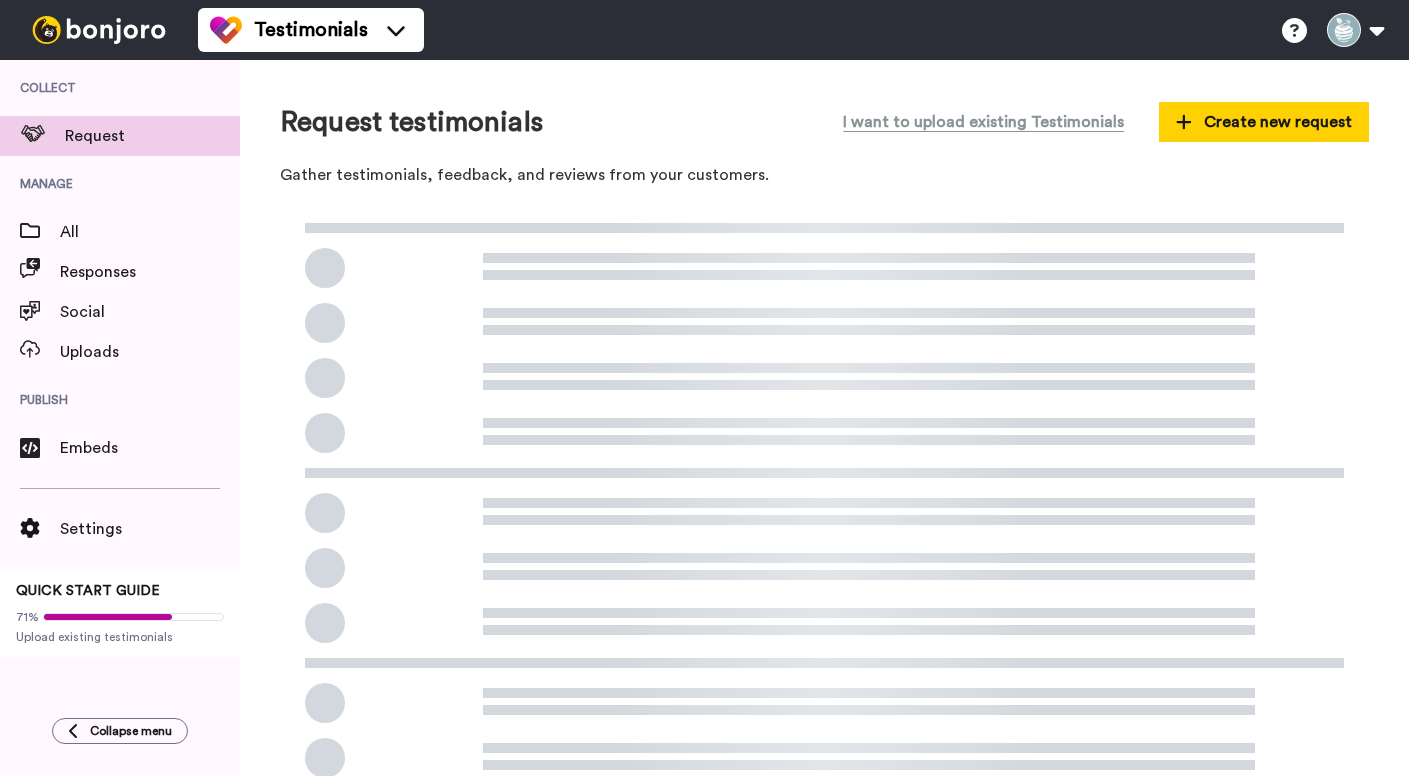 scroll, scrollTop: 0, scrollLeft: 0, axis: both 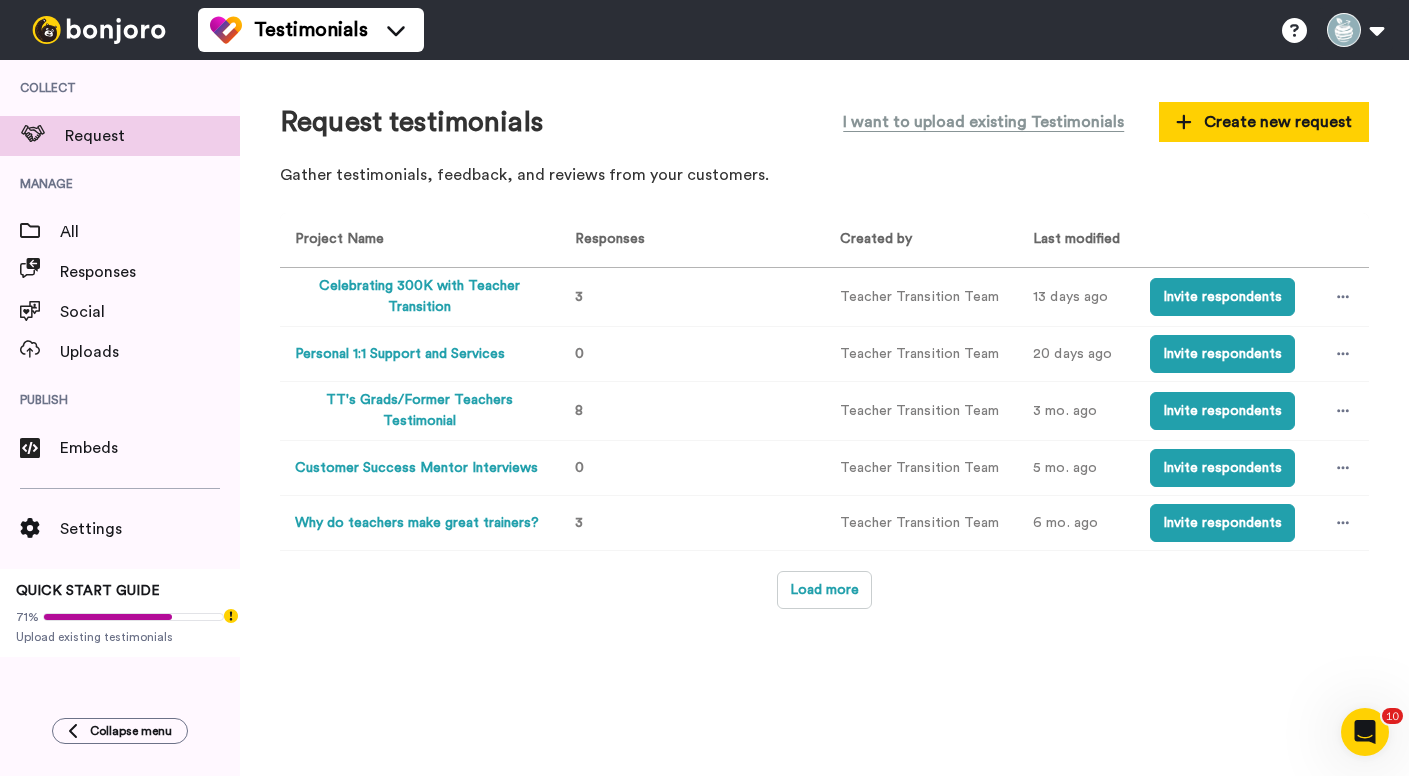 click on "Celebrating 300K with Teacher Transition" at bounding box center (419, 297) 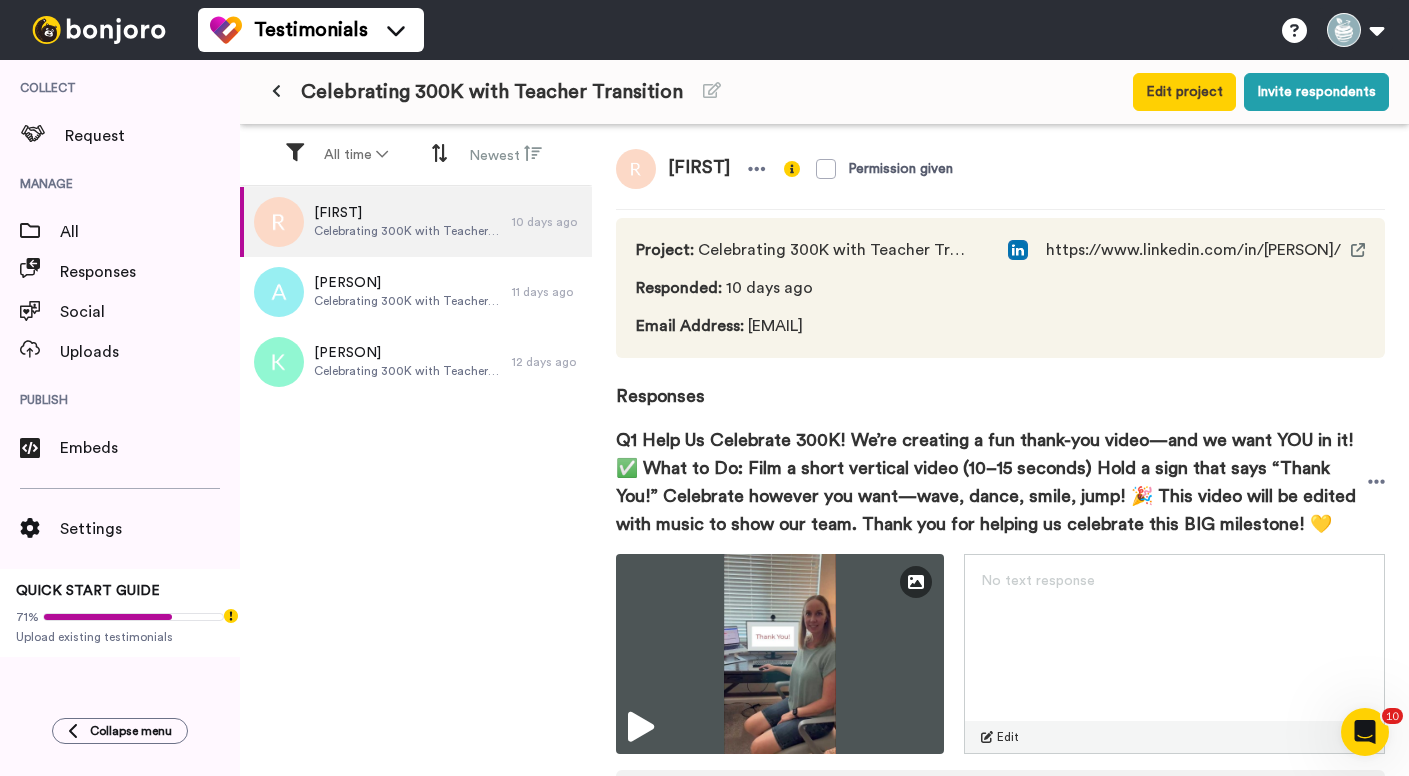 click on "[PERSON] Celebrating 300K with Teacher Transition 10 days ago [PERSON] Celebrating 300K with Teacher Transition 11 days ago [PERSON] Celebrating 300K with Teacher Transition 12 days ago" at bounding box center (416, 483) 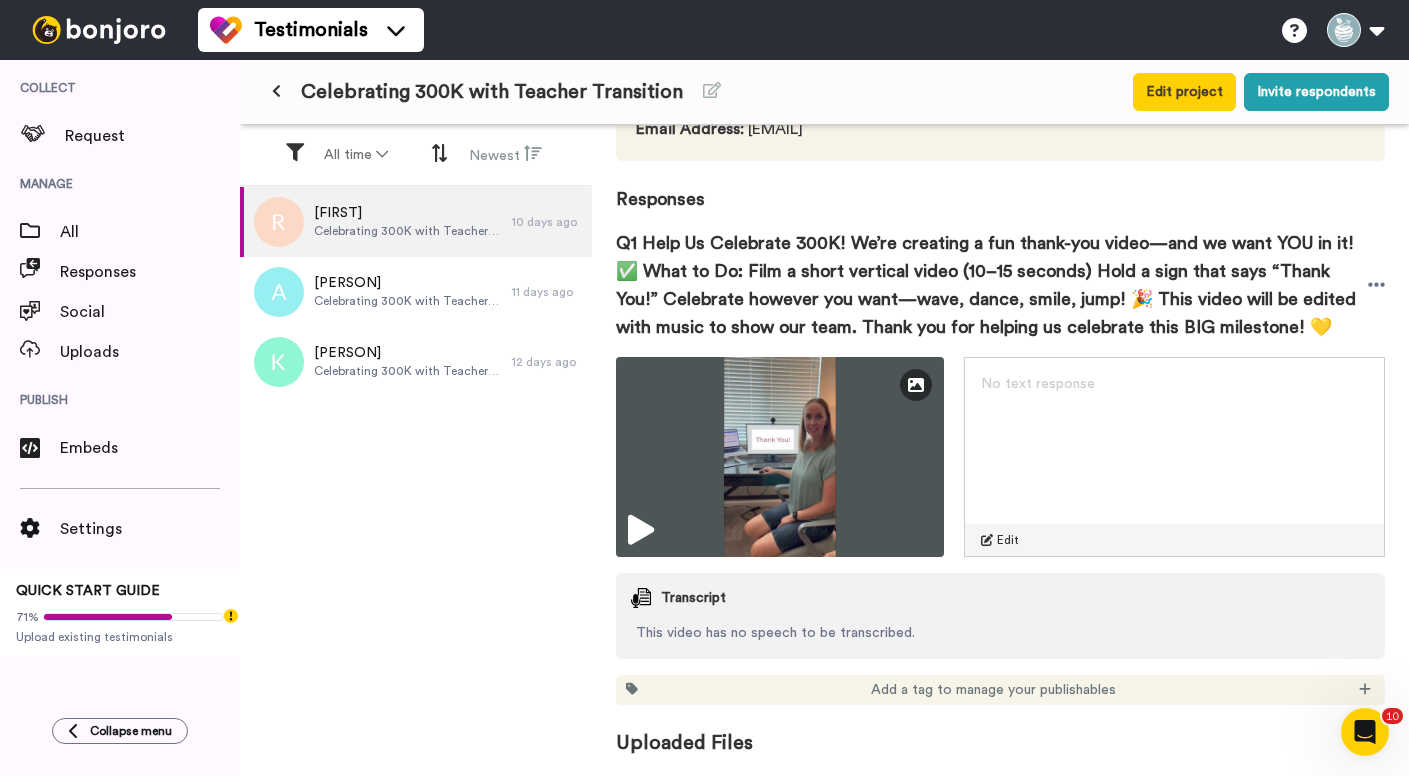 scroll, scrollTop: 0, scrollLeft: 0, axis: both 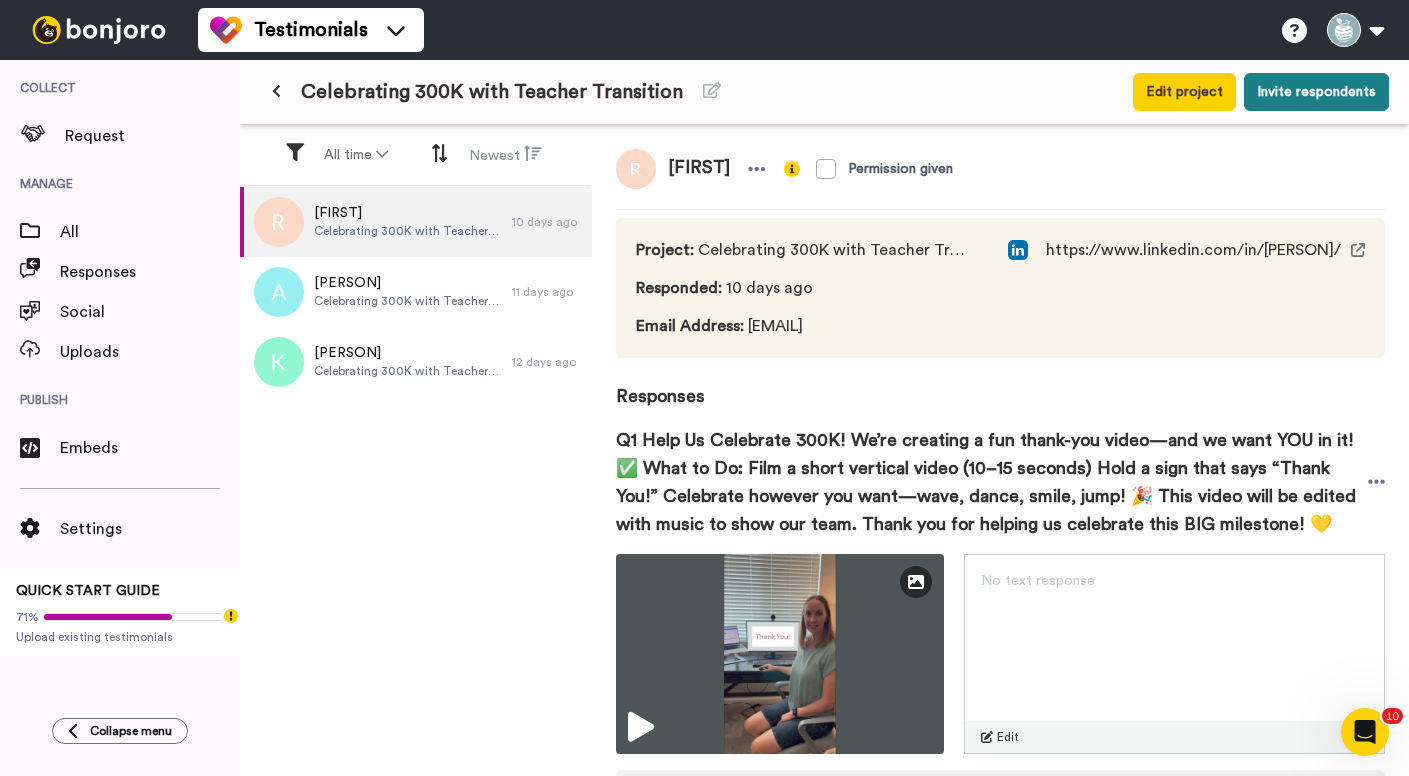 click on "Invite respondents" at bounding box center [1316, 92] 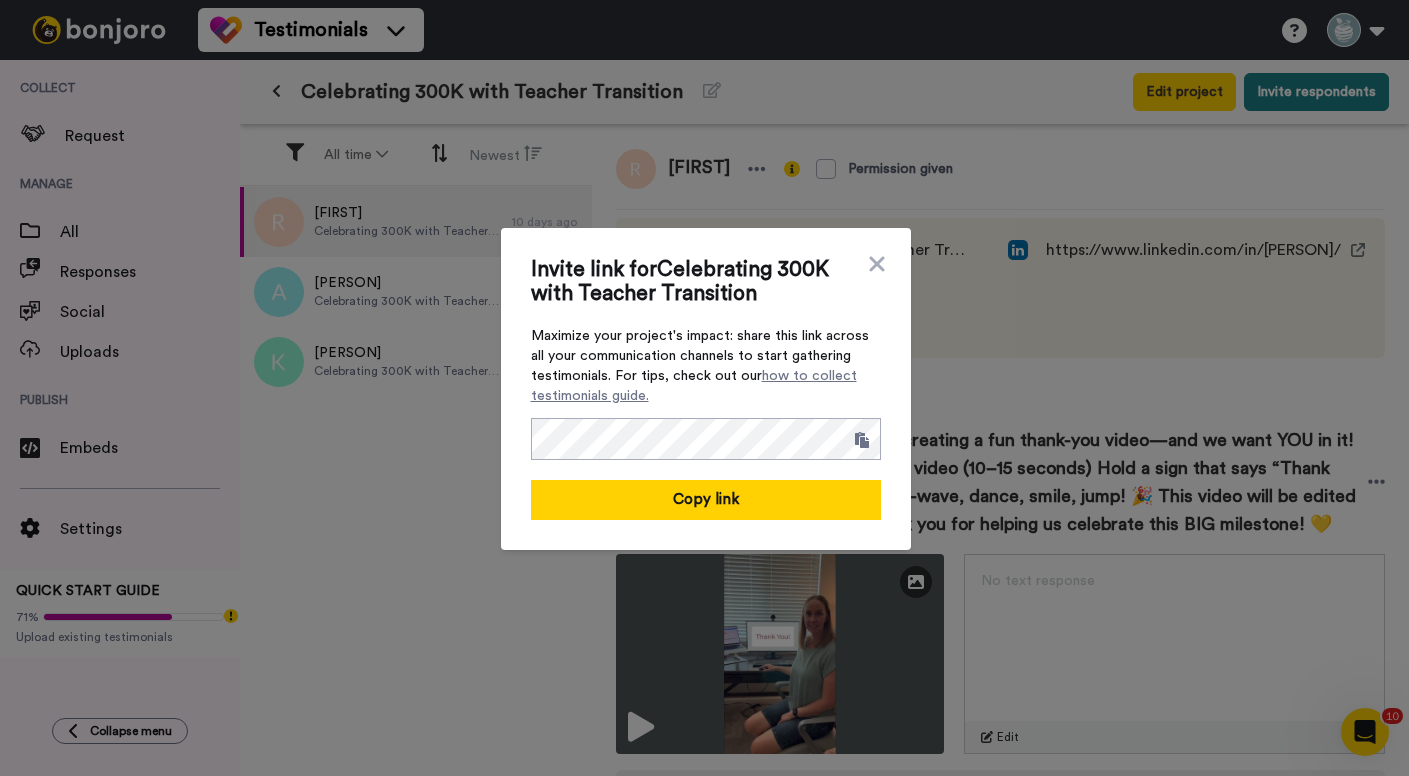 click on "Invite link for  Celebrating 300K with Teacher Transition Maximize your project's impact: share this link across all your communication channels to start gathering testimonials. For tips, check out our  how to collect testimonials guide. Copy link" at bounding box center [704, 388] 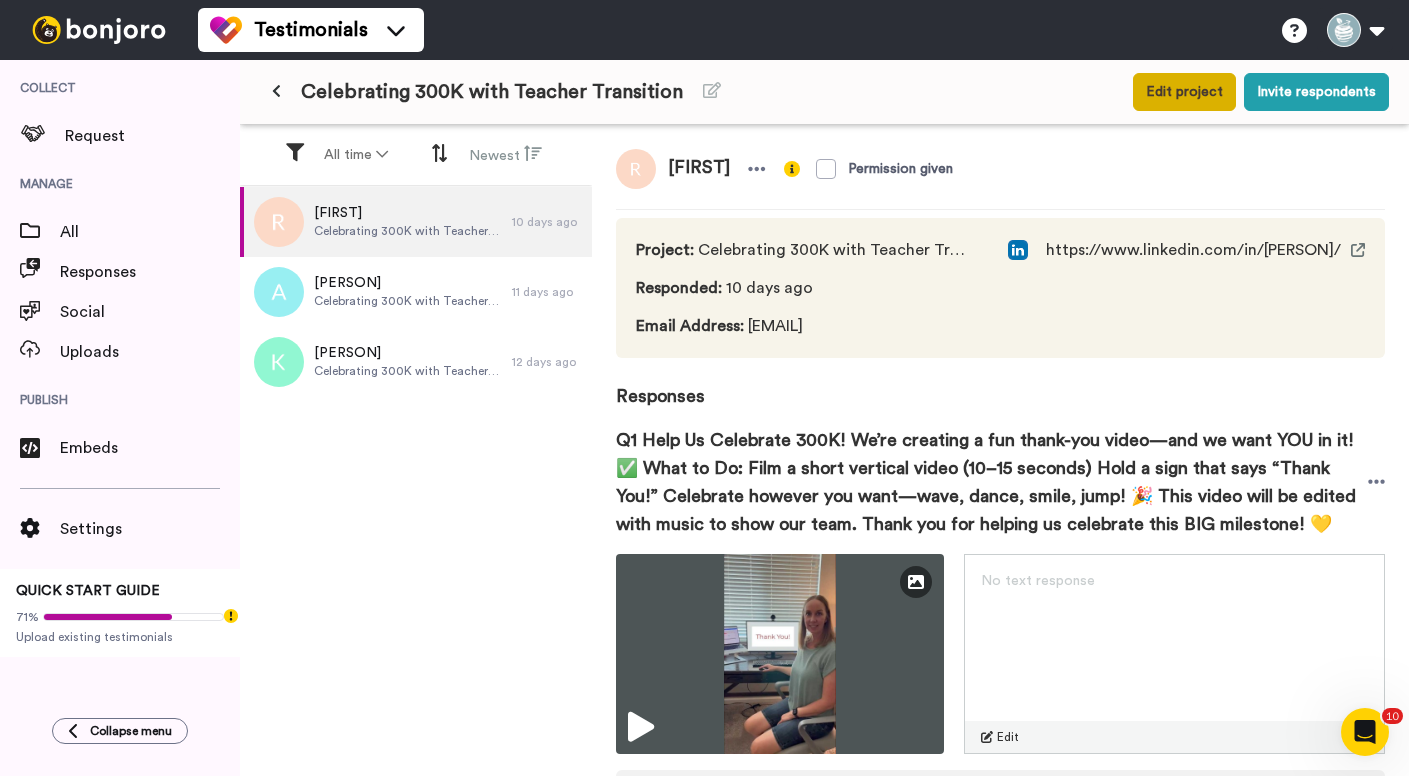 click on "Edit project" at bounding box center [1184, 92] 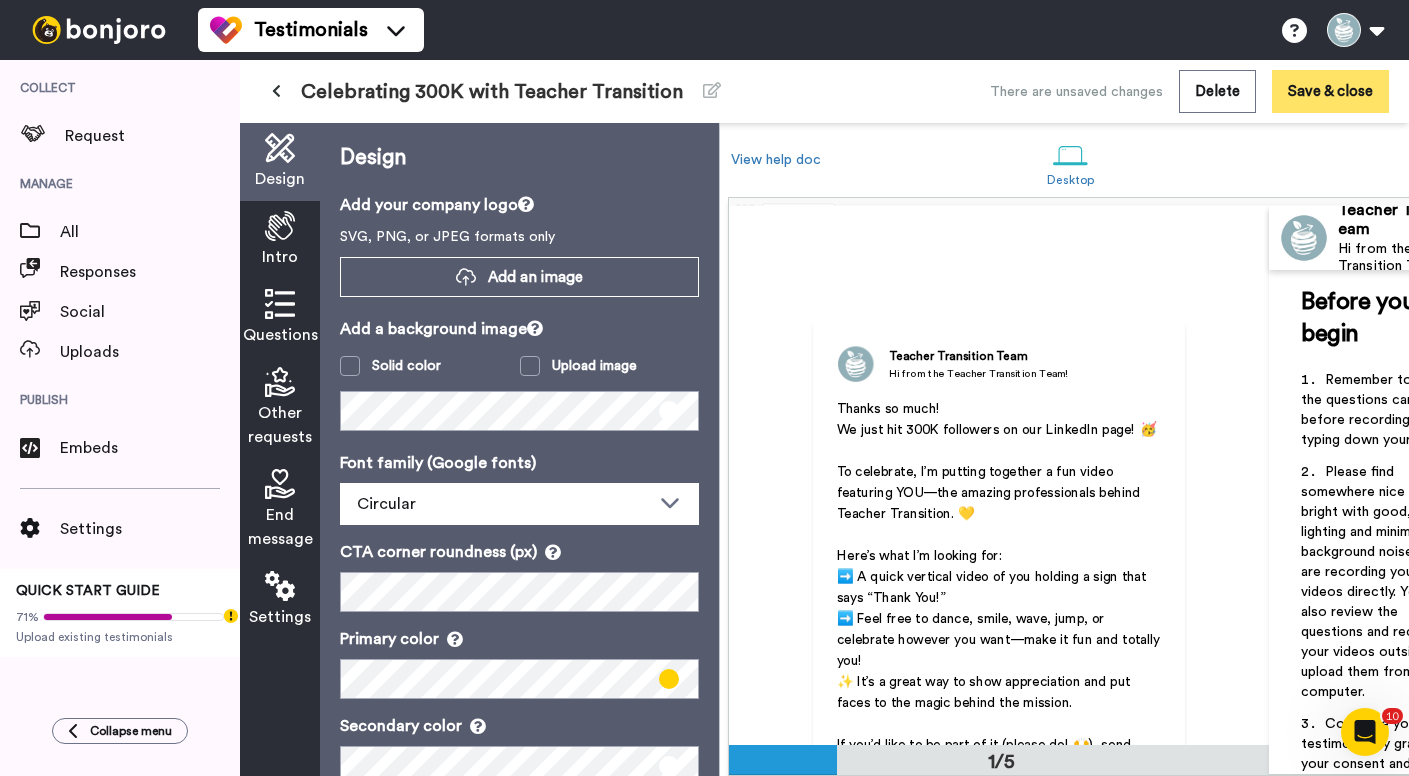 click on "Save & close" at bounding box center (1330, 91) 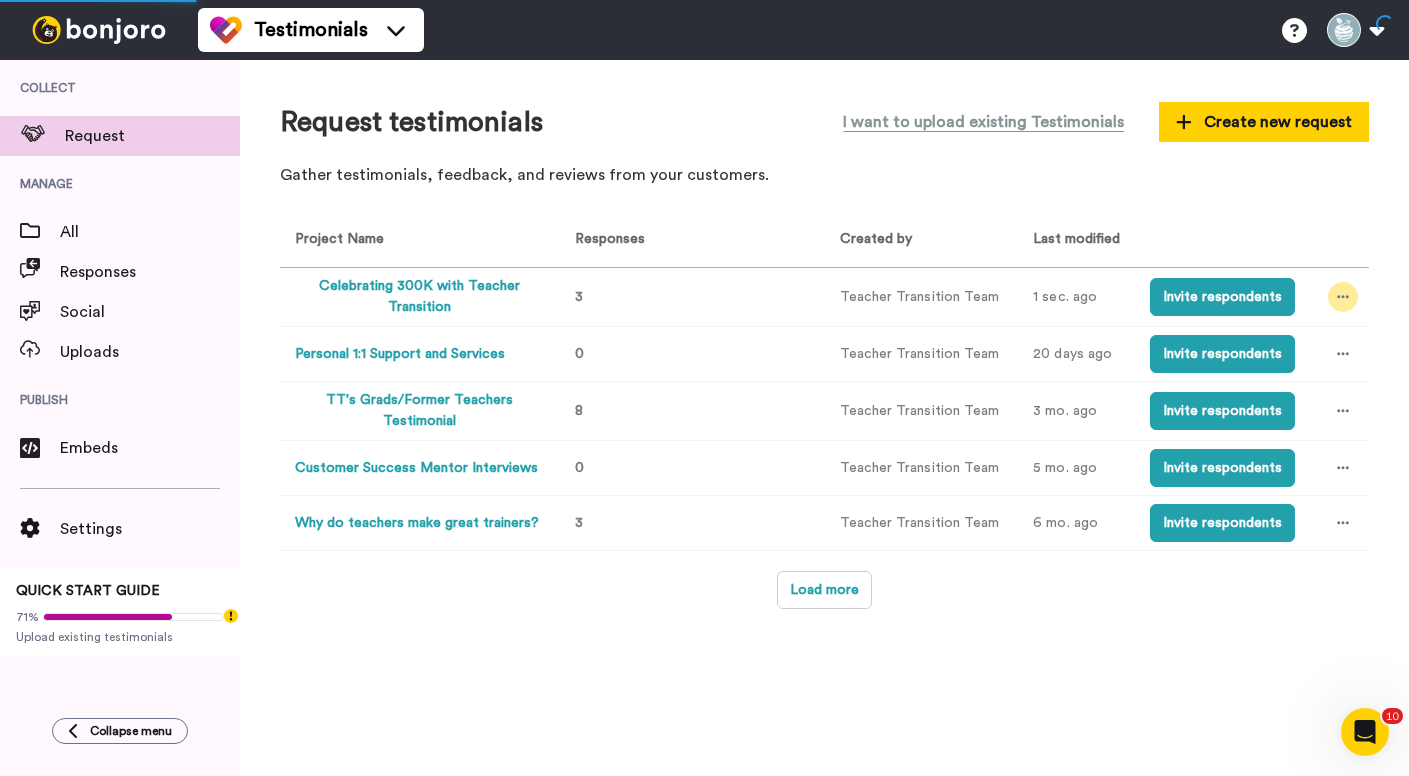 click 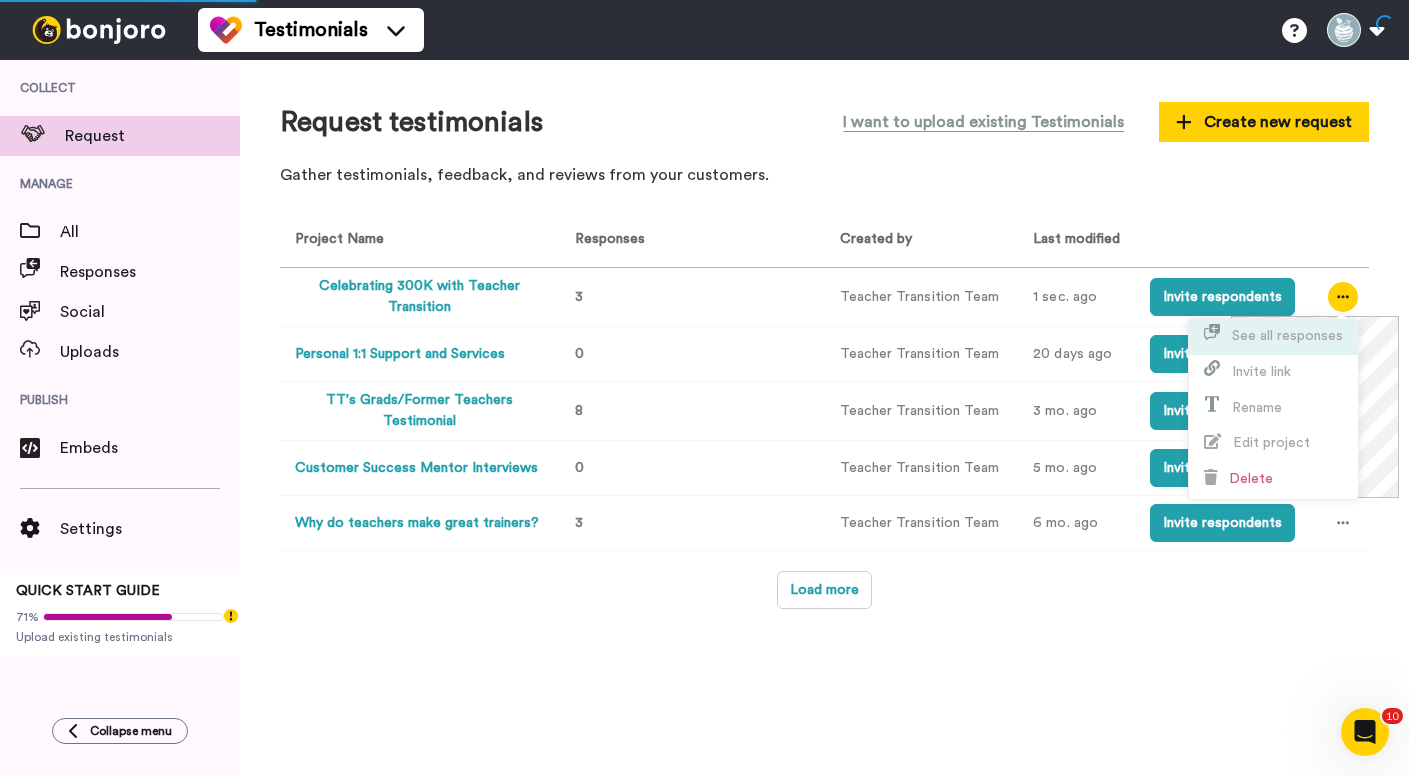 click on "See all responses" at bounding box center (1287, 336) 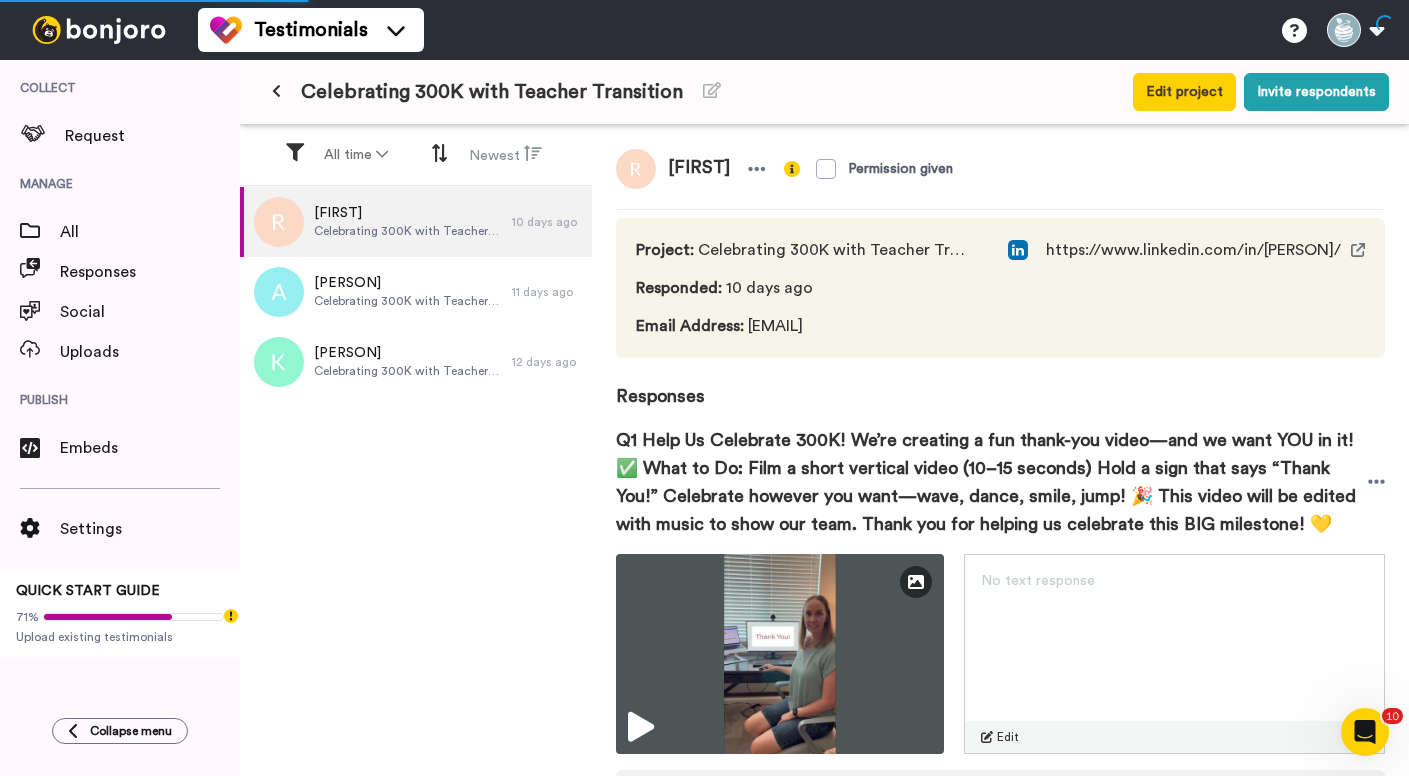 click on "[PERSON] Celebrating 300K with Teacher Transition 10 days ago [PERSON] Celebrating 300K with Teacher Transition 11 days ago [PERSON] Celebrating 300K with Teacher Transition 12 days ago" at bounding box center [416, 483] 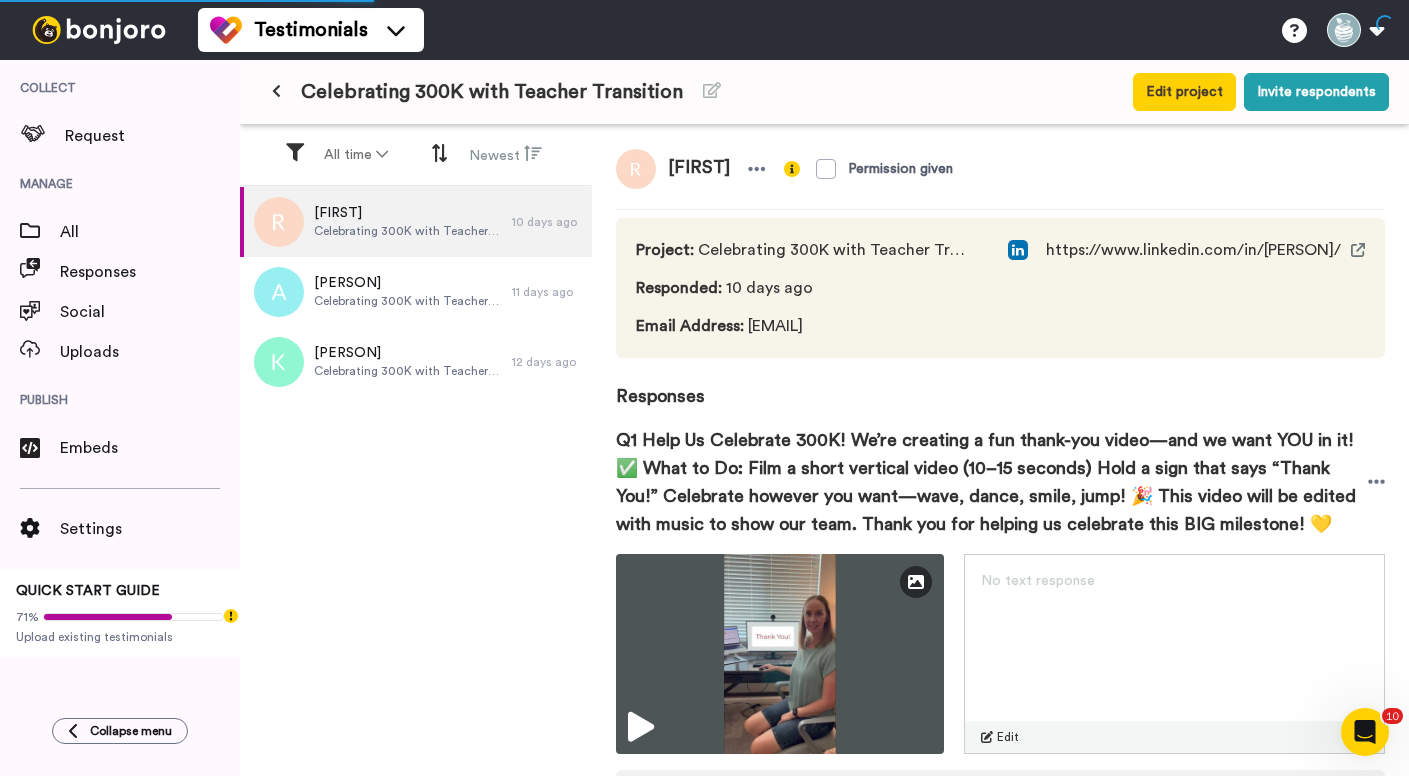 click 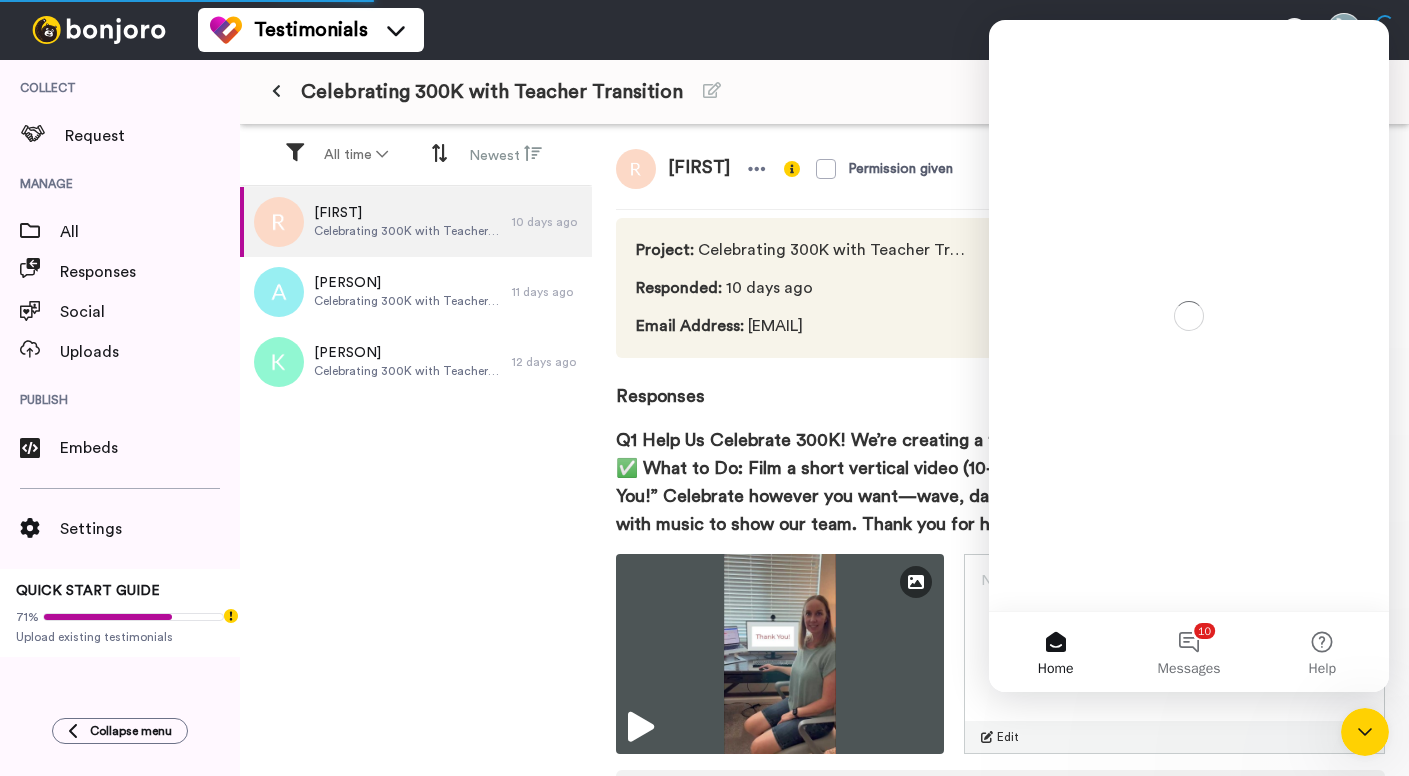 scroll, scrollTop: 0, scrollLeft: 0, axis: both 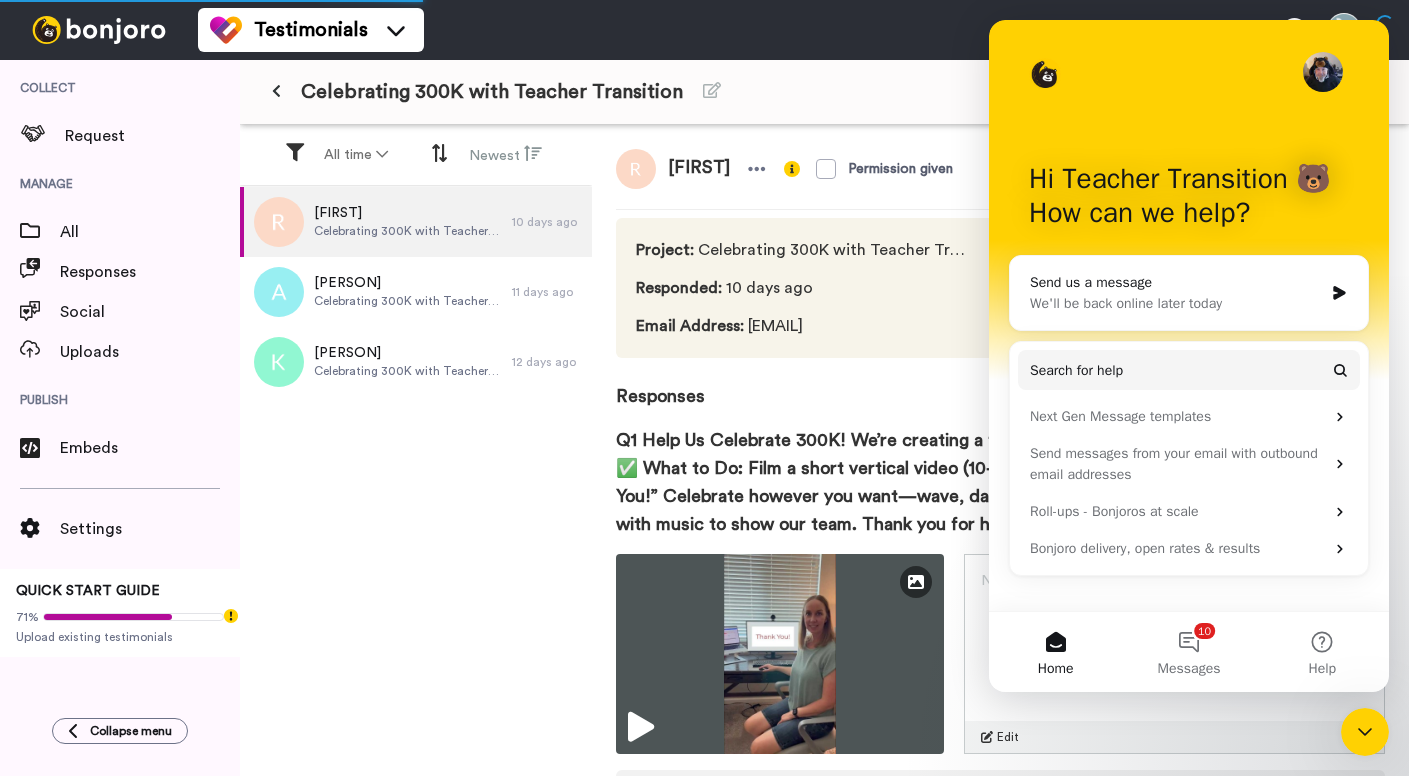 click 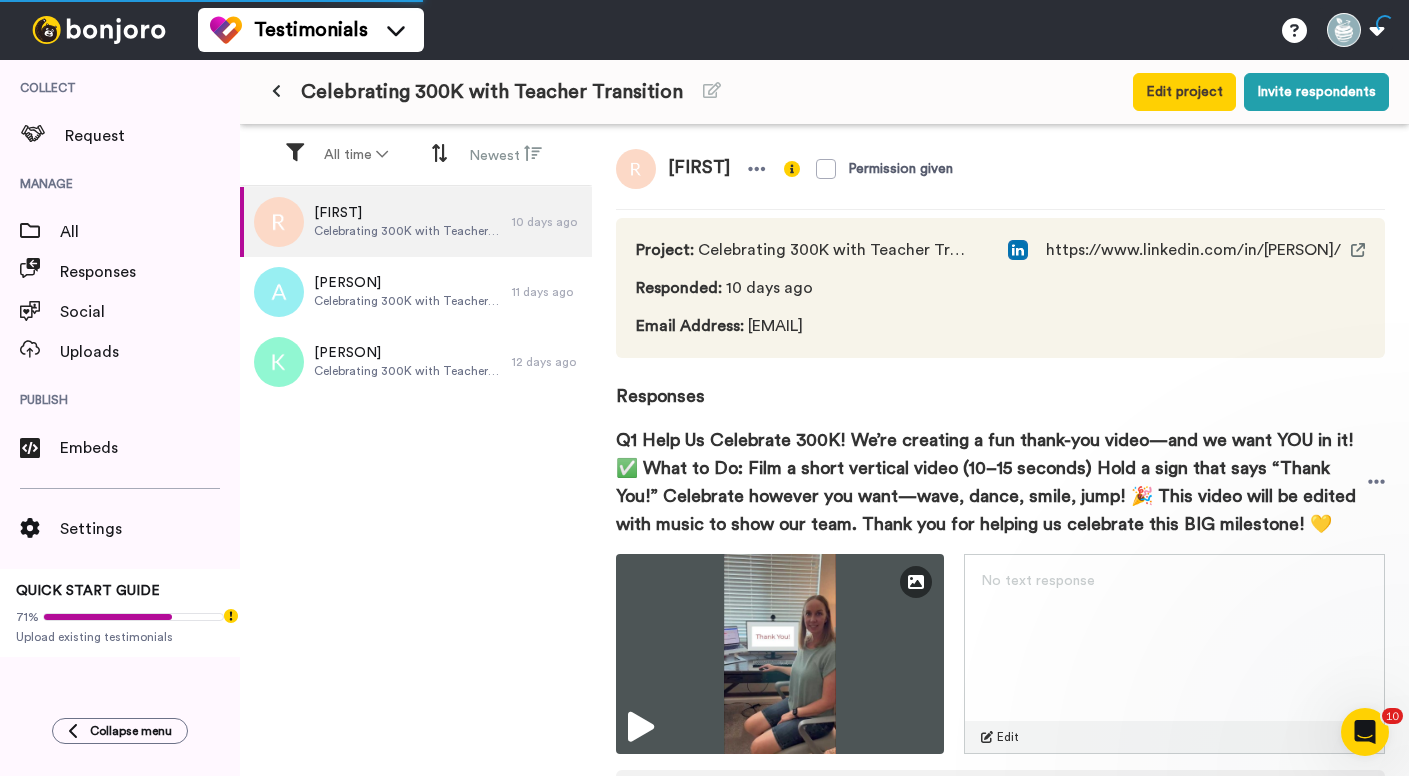 scroll, scrollTop: 0, scrollLeft: 0, axis: both 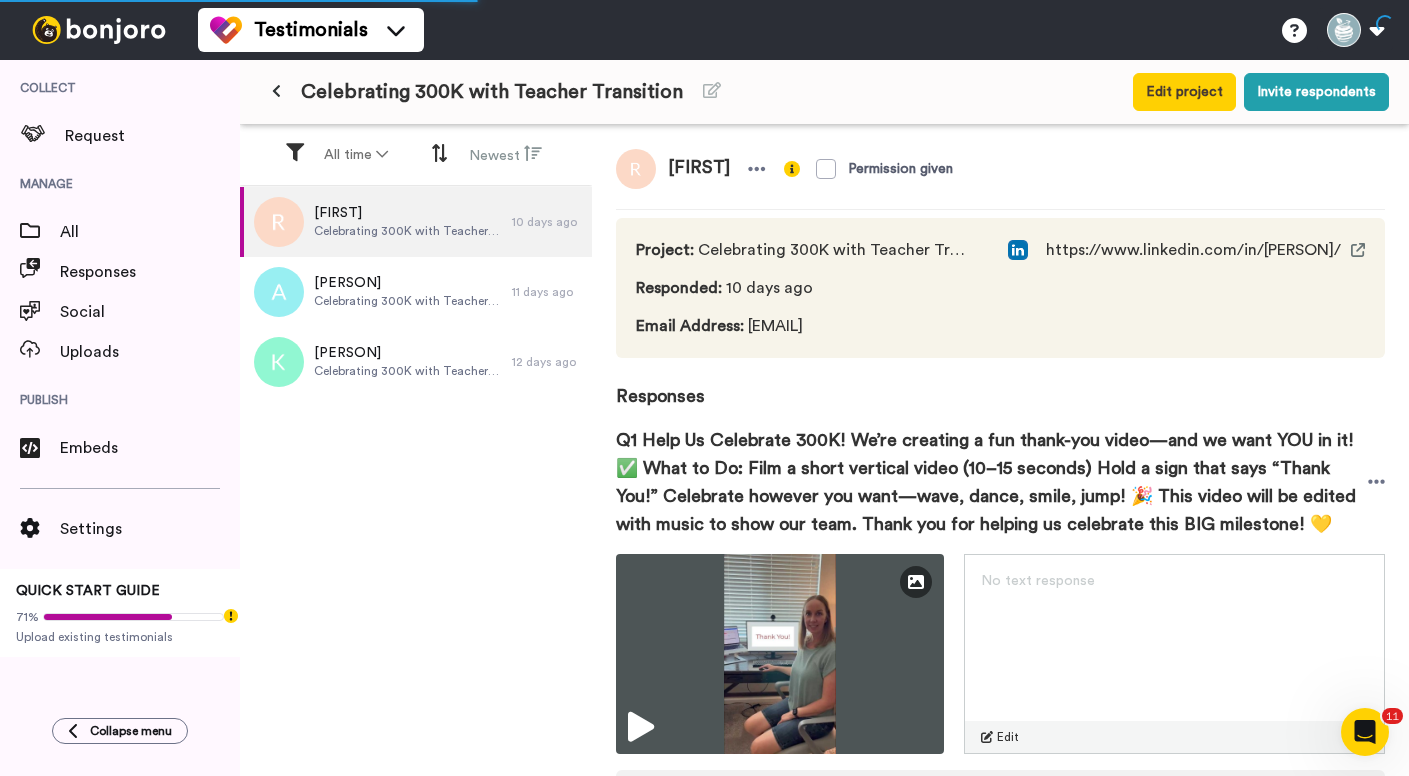 click on "[PERSON] Celebrating 300K with Teacher Transition 10 days ago [PERSON] Celebrating 300K with Teacher Transition 11 days ago [PERSON] Celebrating 300K with Teacher Transition 12 days ago" at bounding box center [416, 483] 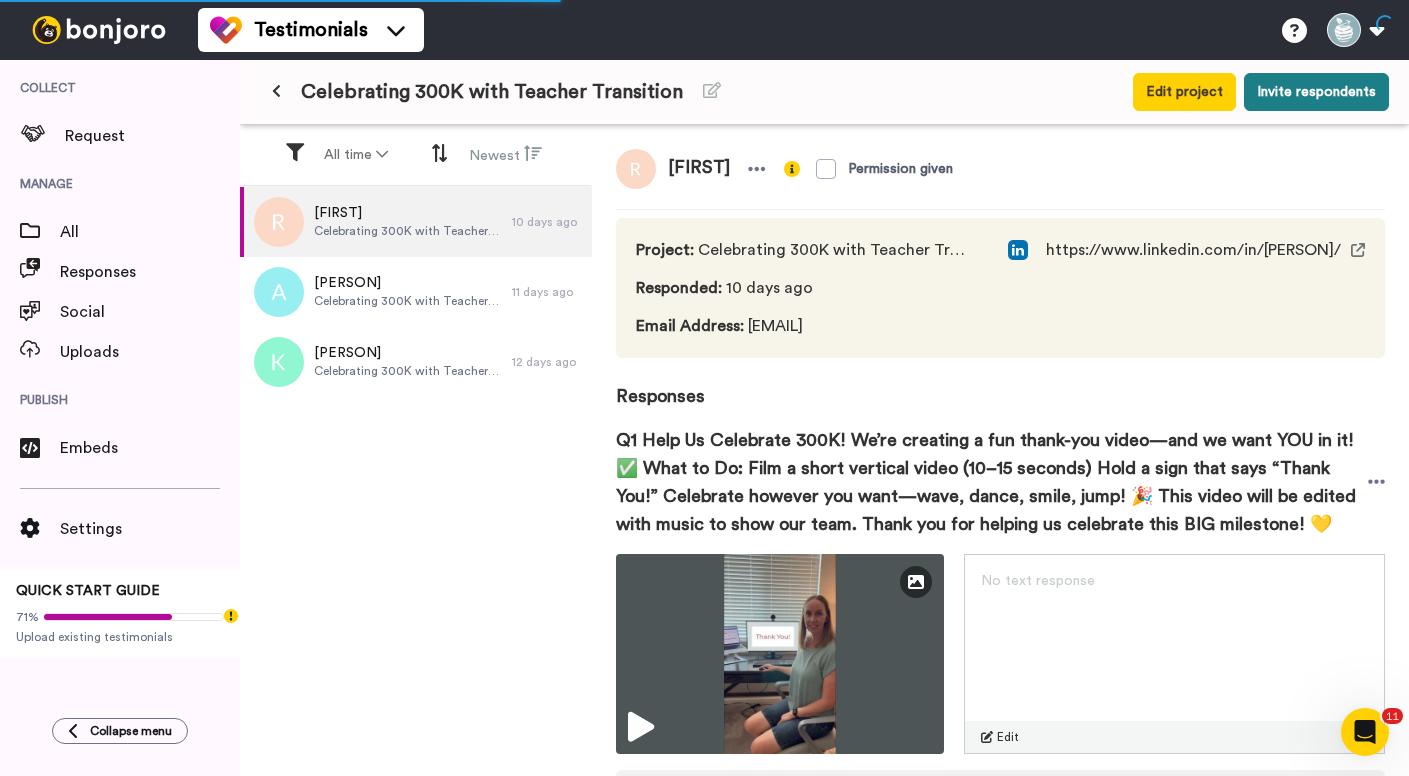 click on "Invite respondents" at bounding box center (1316, 92) 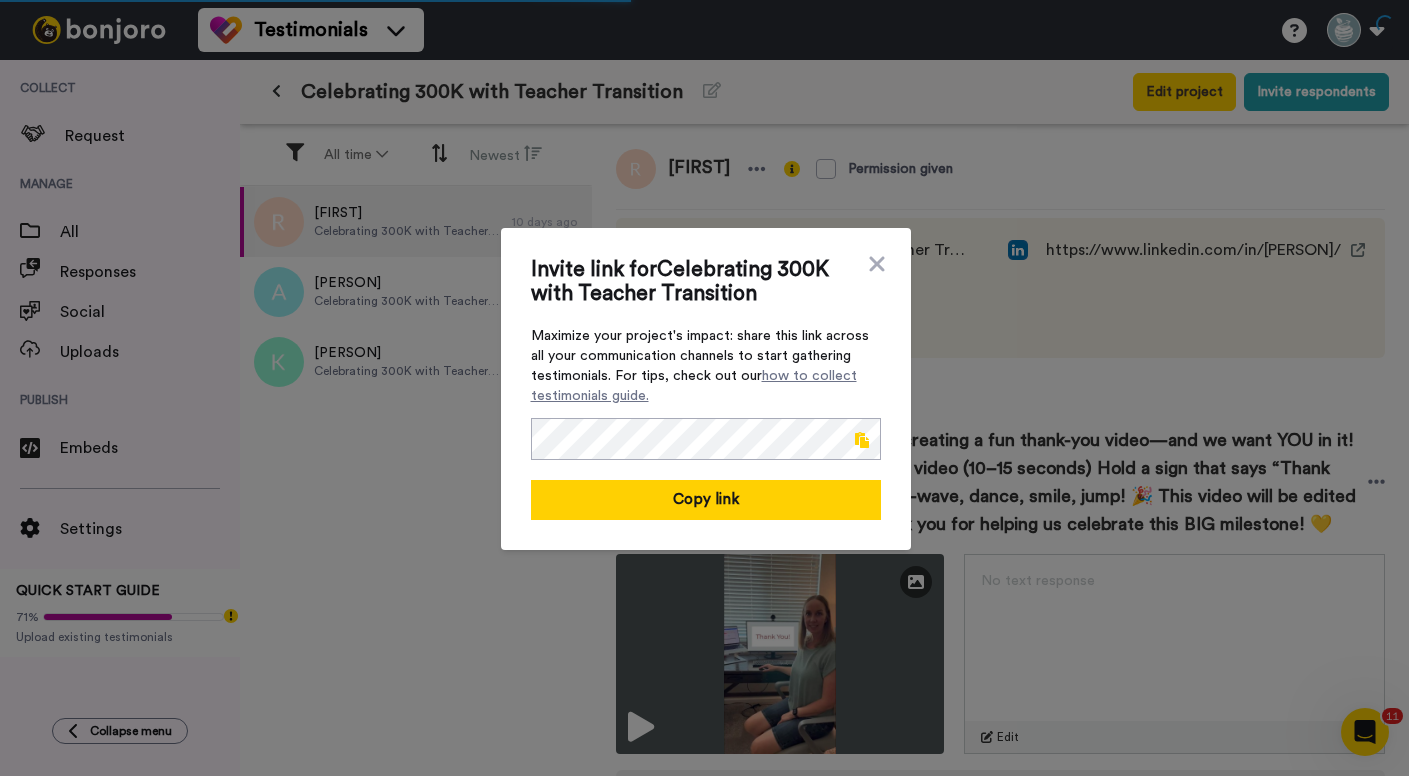click at bounding box center [862, 440] 